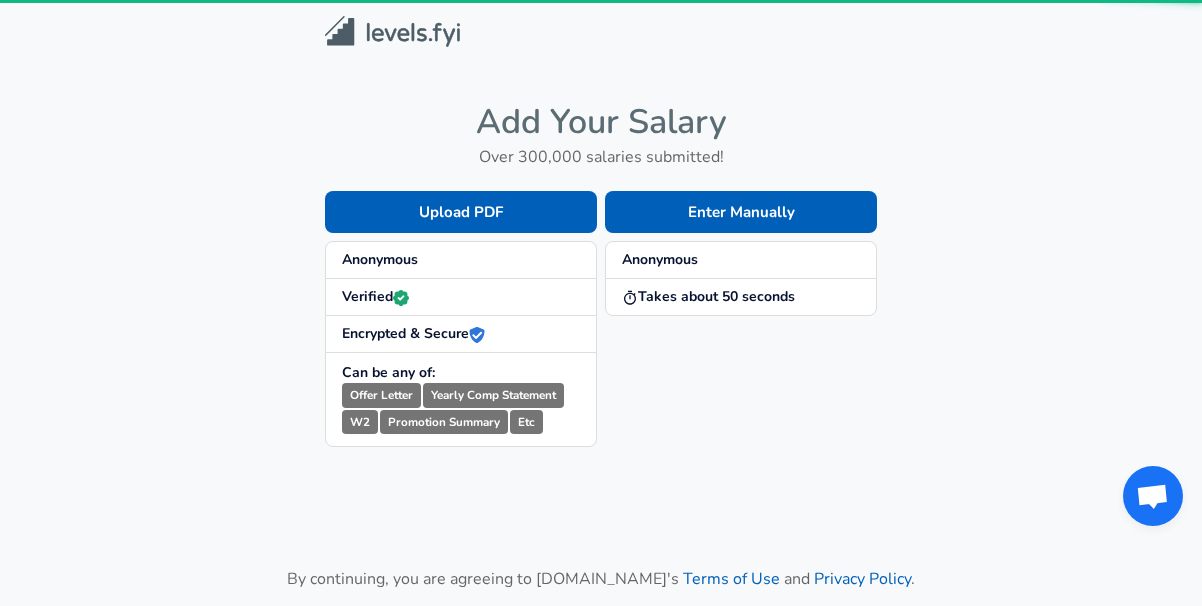 scroll, scrollTop: 0, scrollLeft: 0, axis: both 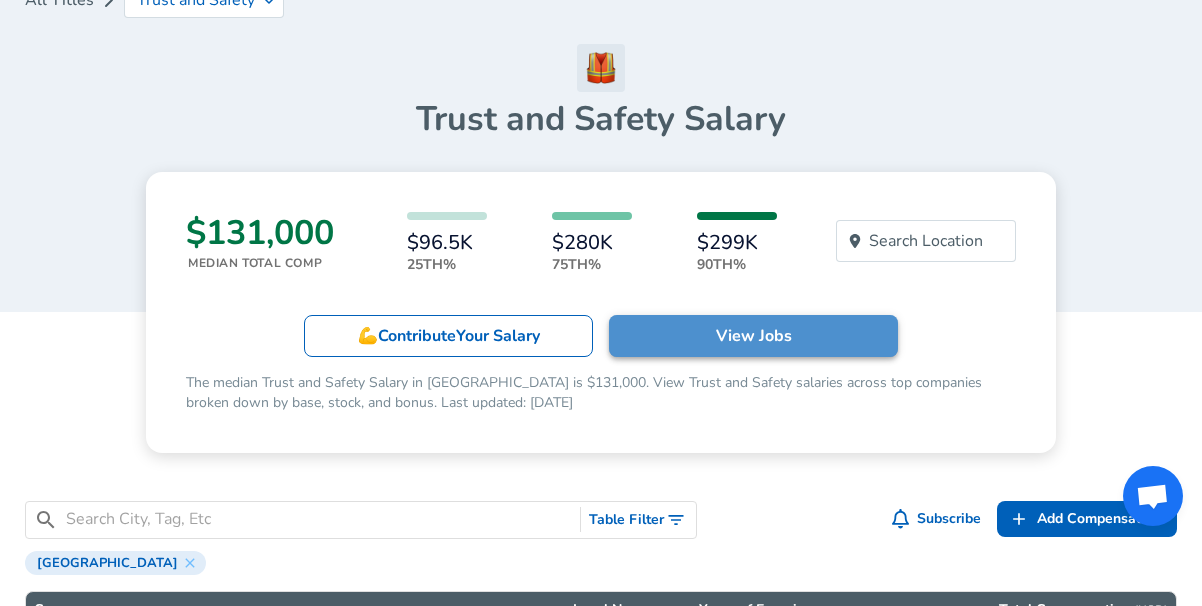 click on "View Jobs" at bounding box center [754, 336] 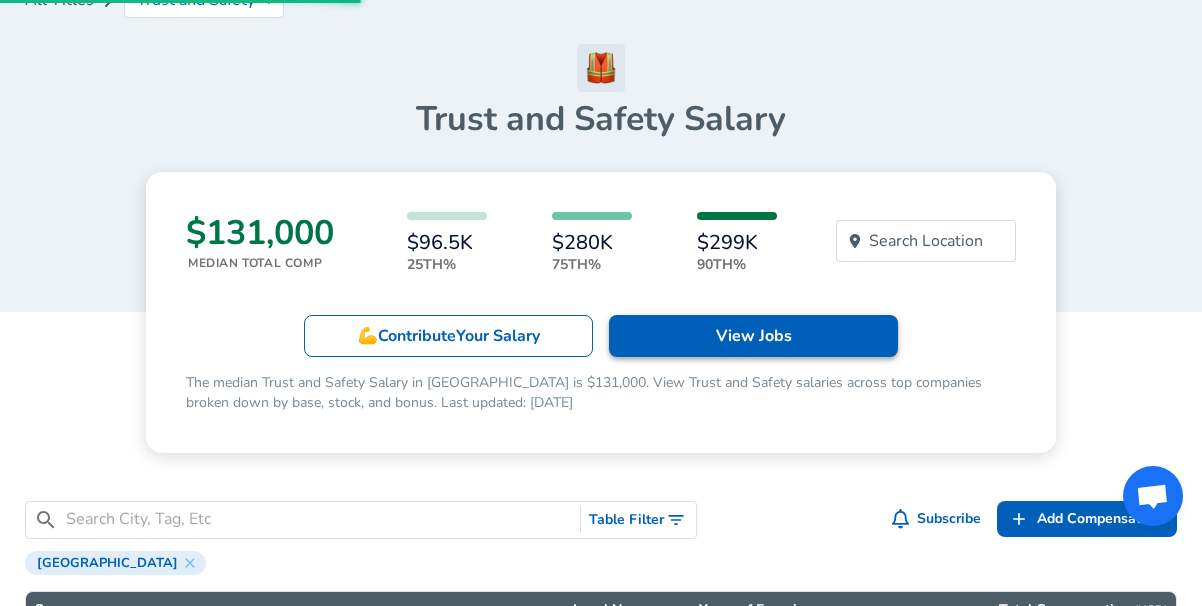 scroll, scrollTop: 0, scrollLeft: 0, axis: both 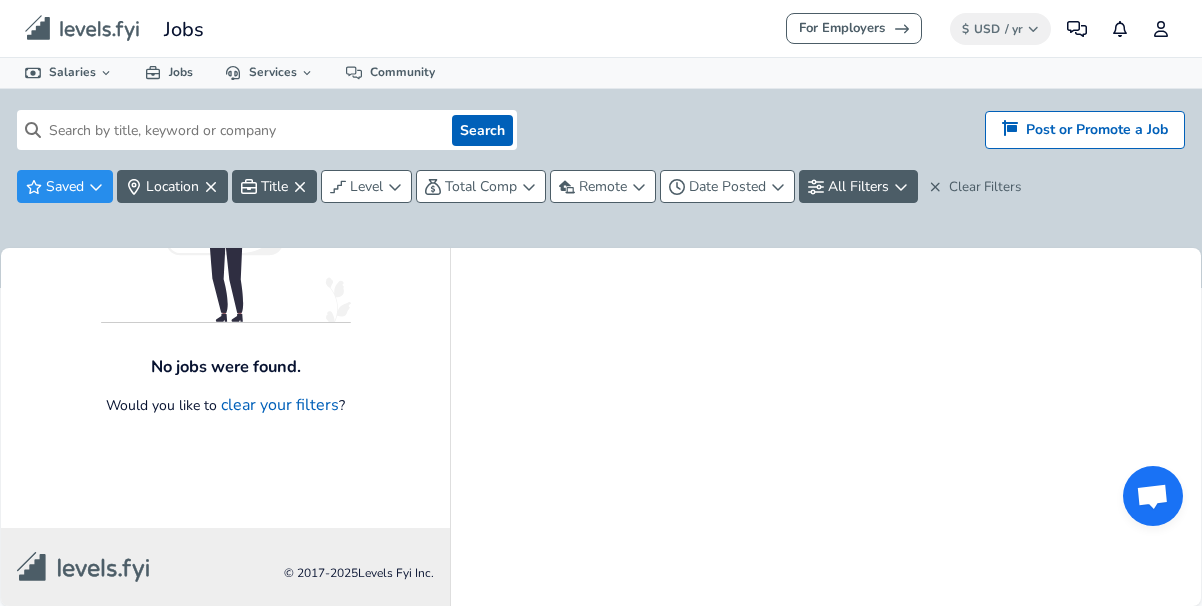 click on "Clear Filters" at bounding box center [975, 187] 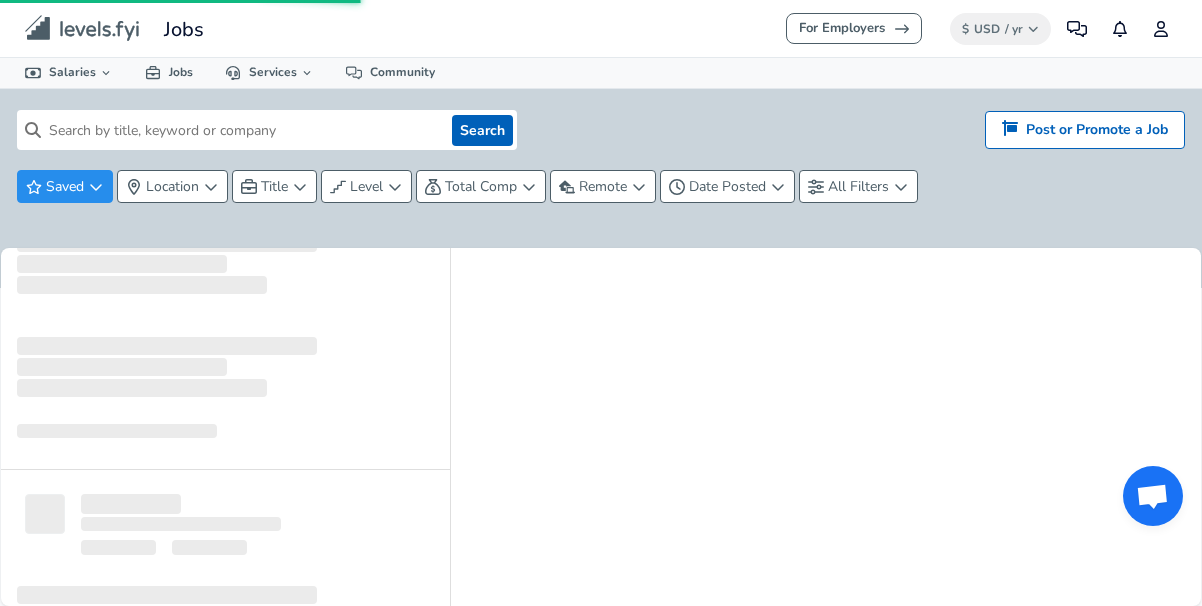 scroll, scrollTop: 0, scrollLeft: 0, axis: both 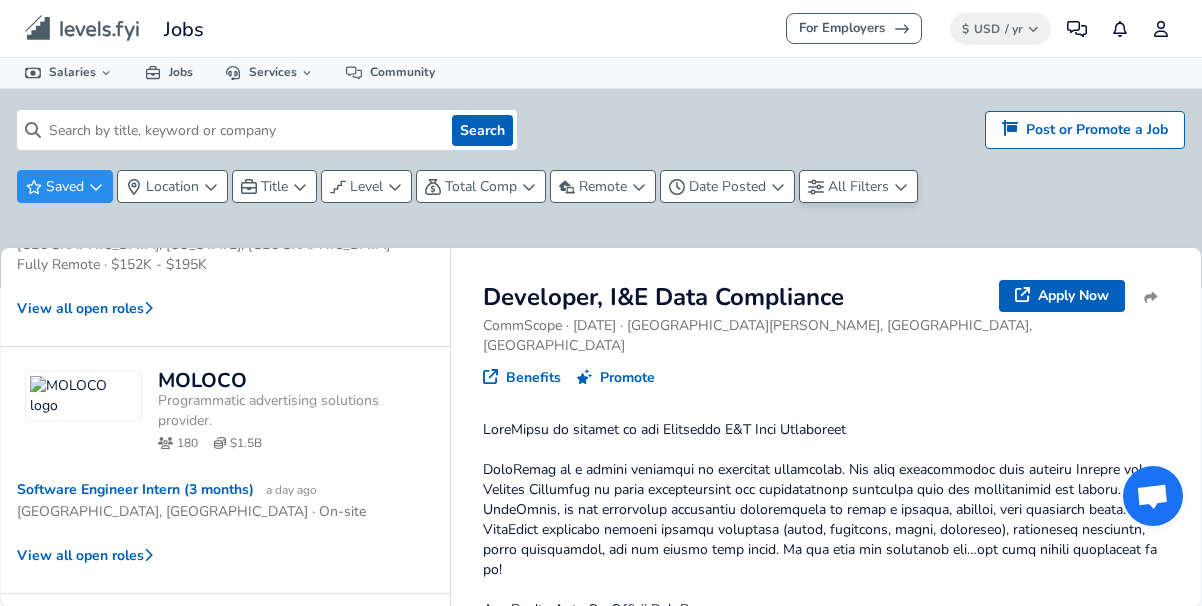click on "All Filters" at bounding box center (858, 186) 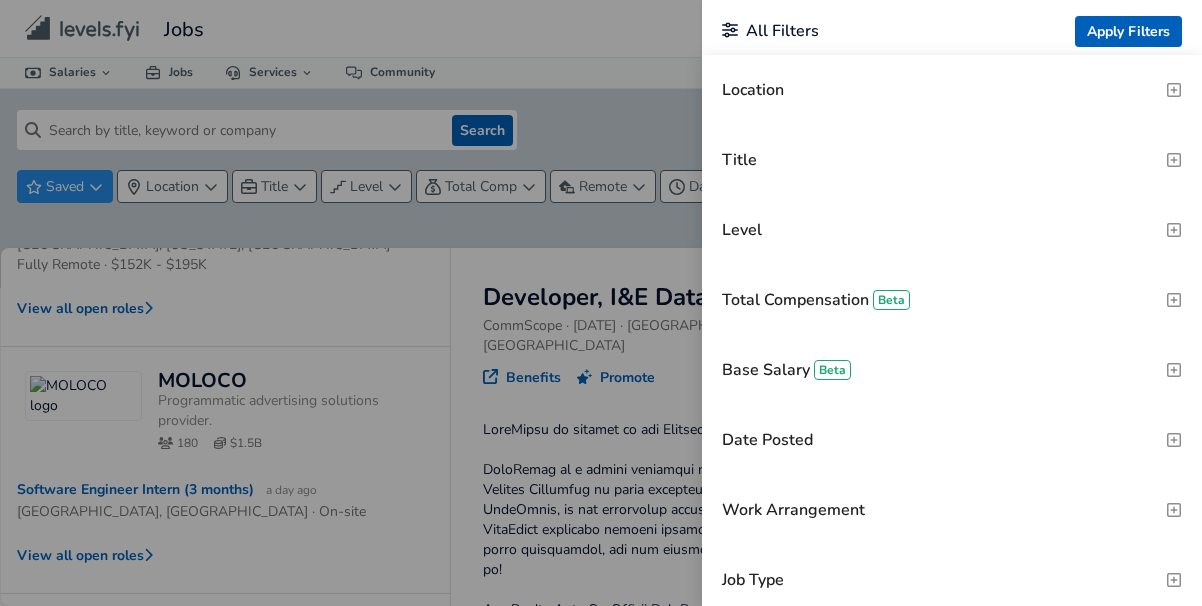 click on "Job Type" at bounding box center (952, 580) 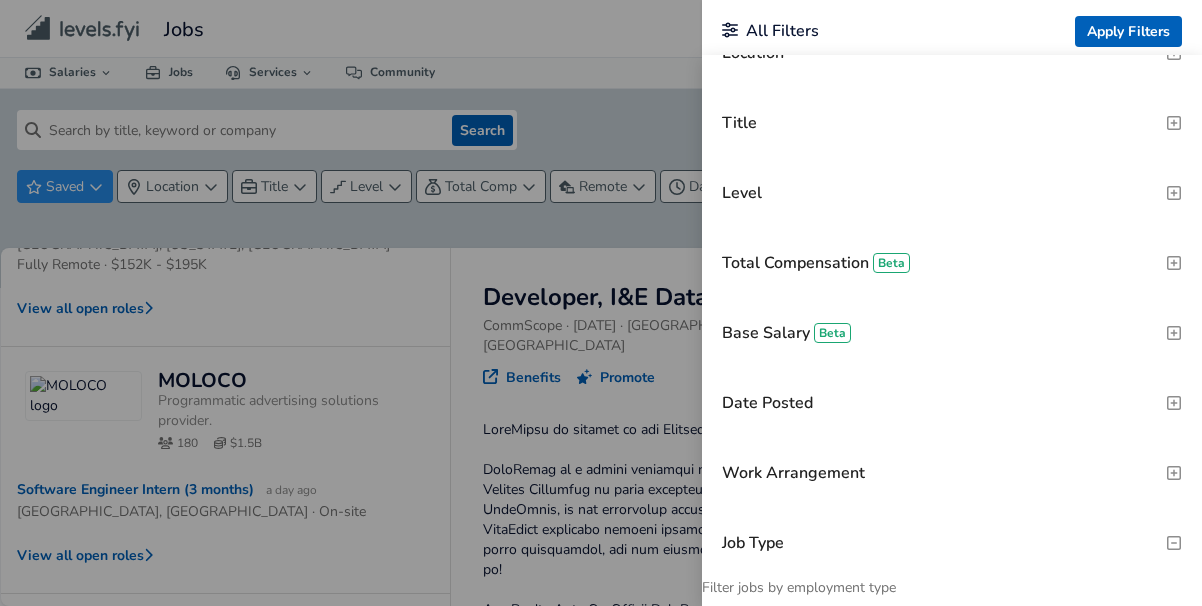 scroll, scrollTop: 0, scrollLeft: 0, axis: both 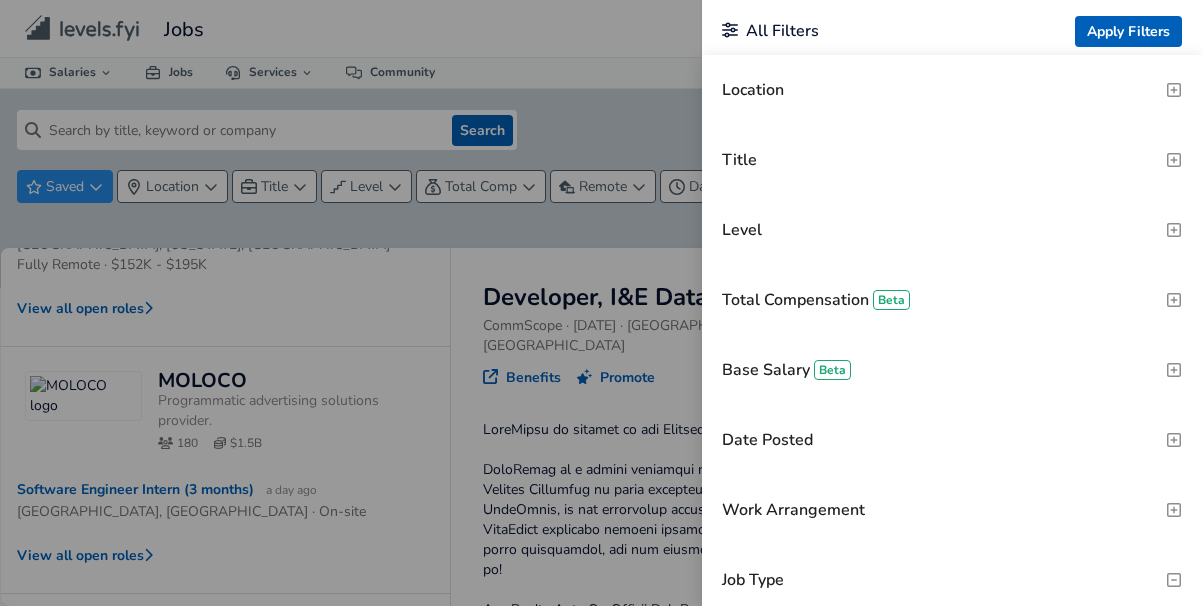 click on "Location" at bounding box center [952, 90] 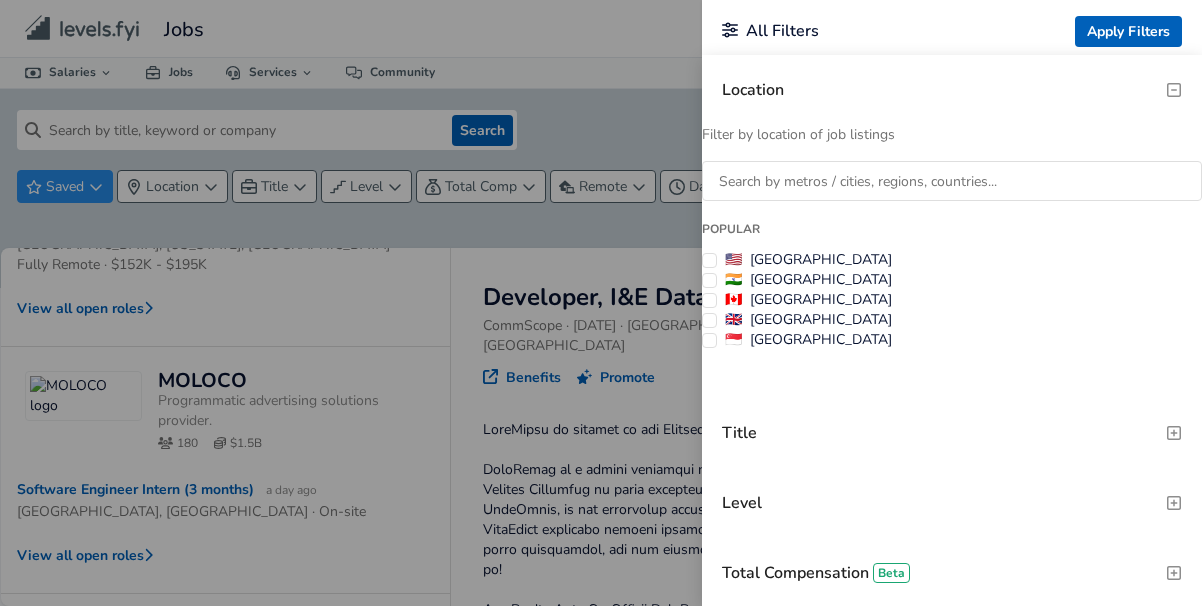click on "🇺🇸 [GEOGRAPHIC_DATA]" at bounding box center [808, 260] 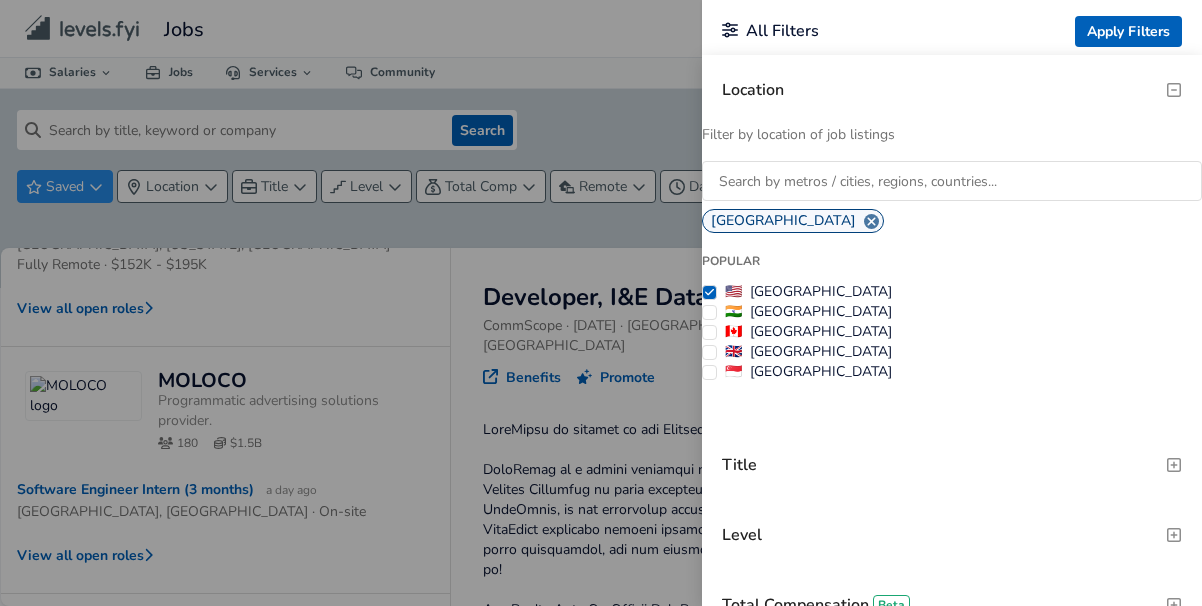 click on "Title" at bounding box center (952, 465) 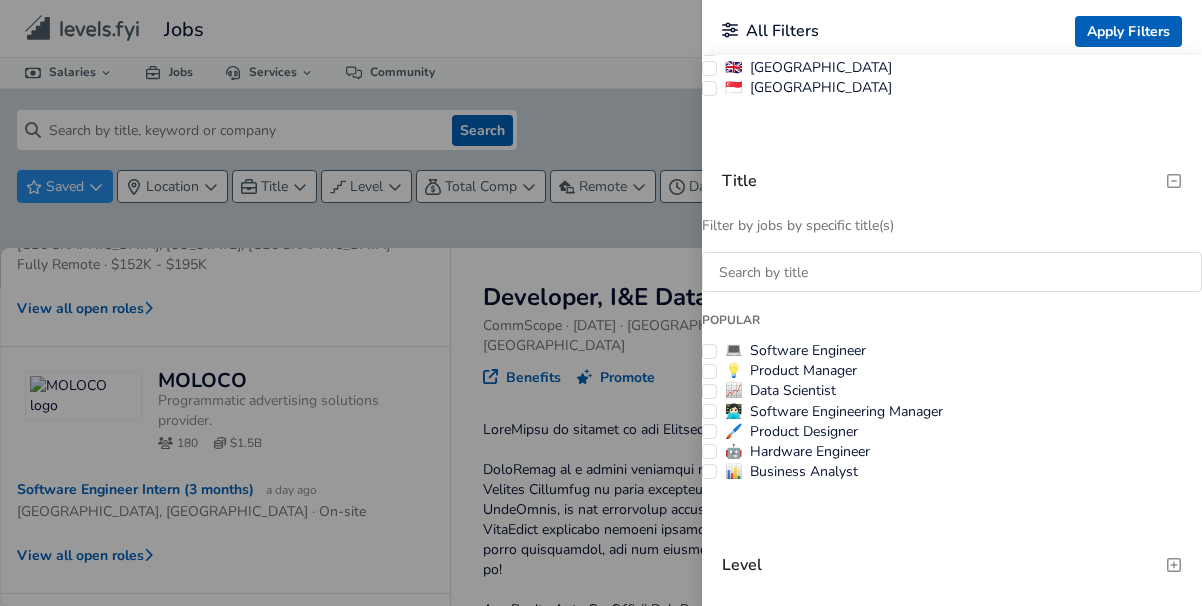 scroll, scrollTop: 395, scrollLeft: 0, axis: vertical 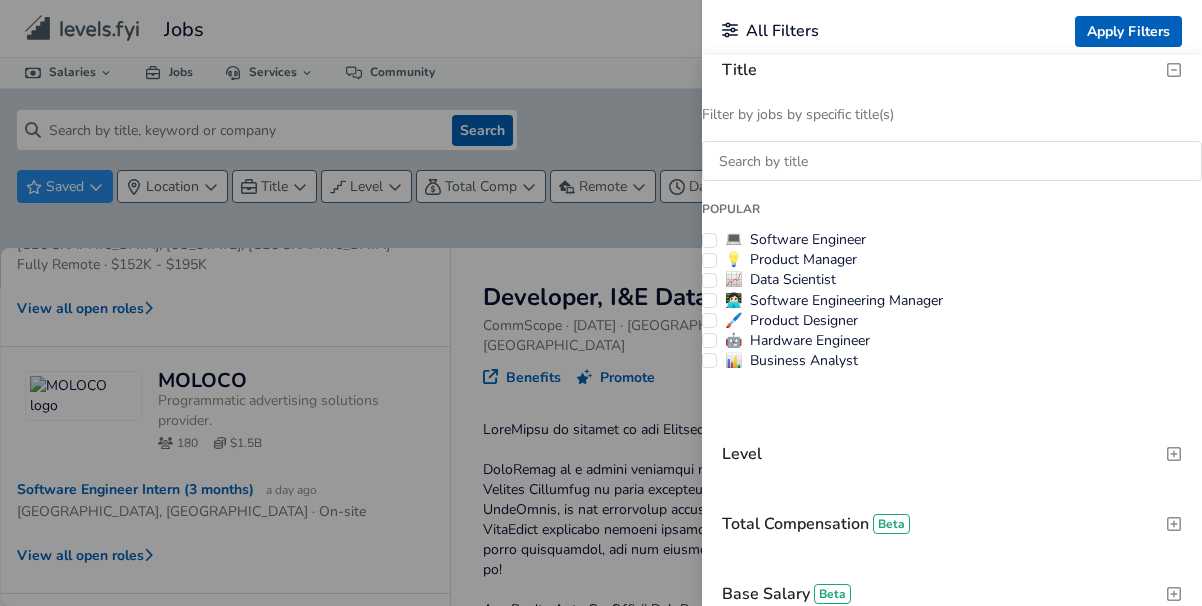 click on "Level" at bounding box center (952, 454) 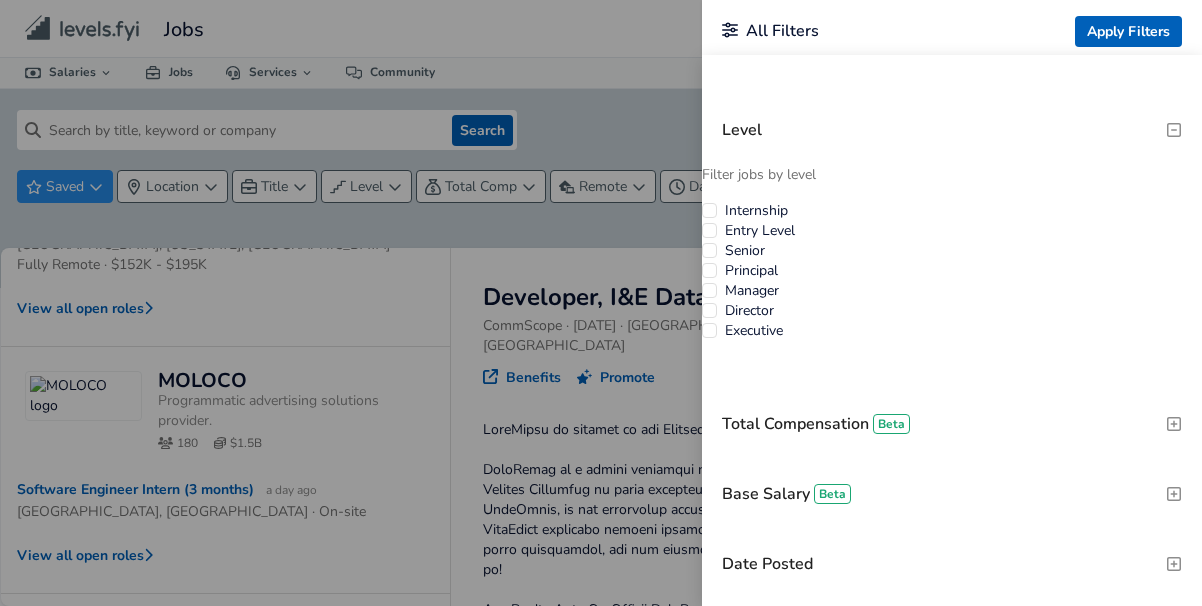 scroll, scrollTop: 720, scrollLeft: 0, axis: vertical 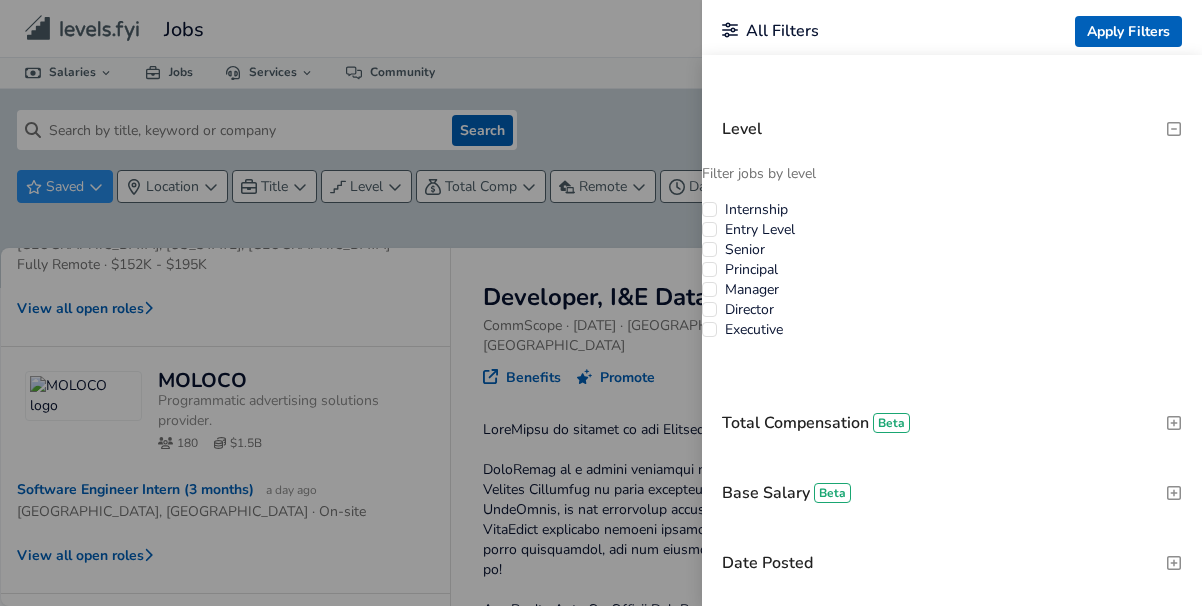 click on "Base Salary Beta" at bounding box center (952, 493) 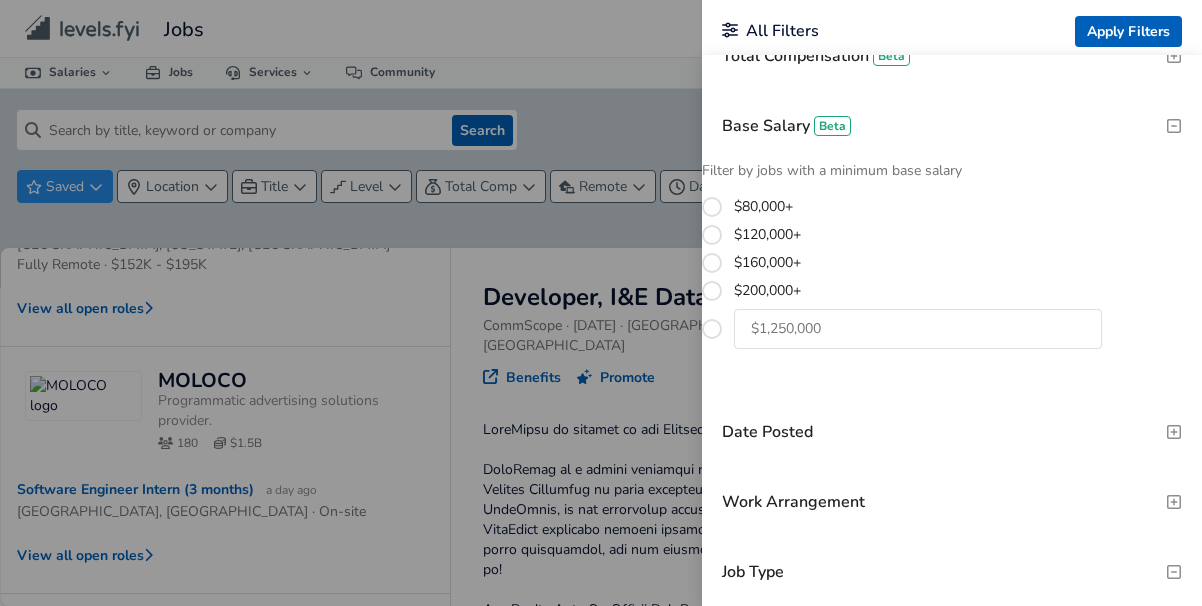 scroll, scrollTop: 1099, scrollLeft: 0, axis: vertical 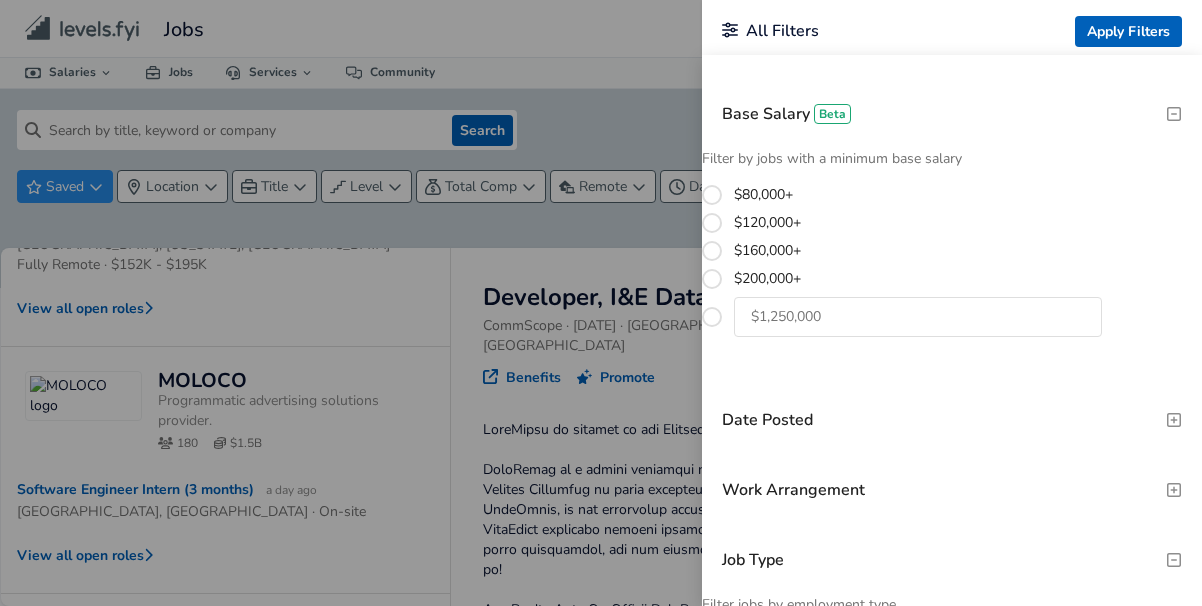 click on "Work Arrangement" at bounding box center [952, 490] 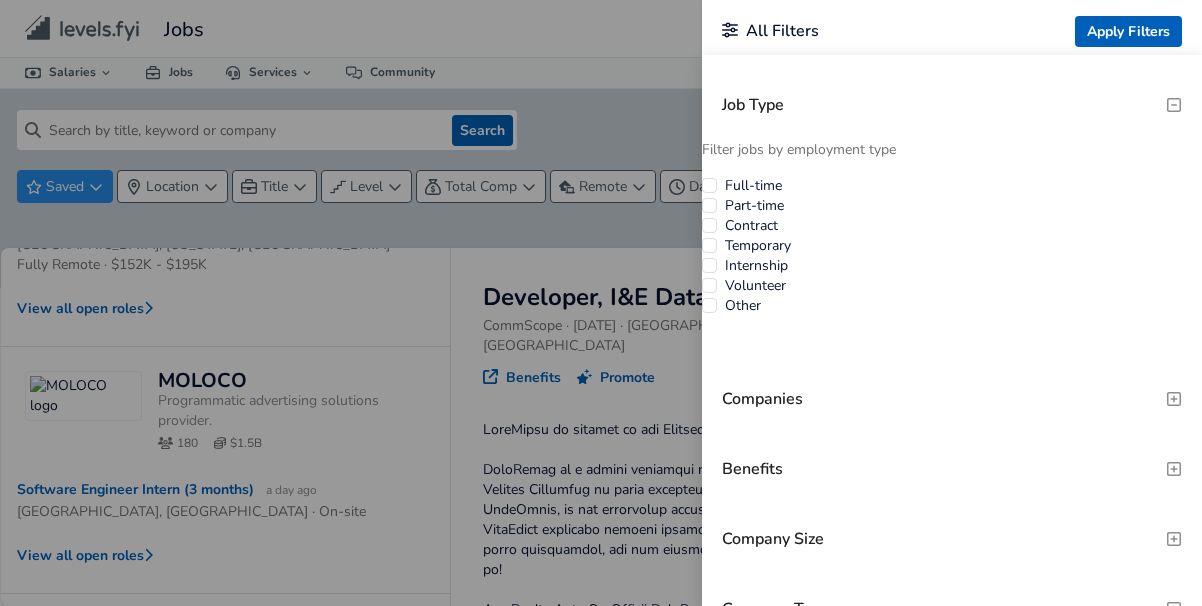 scroll, scrollTop: 1813, scrollLeft: 0, axis: vertical 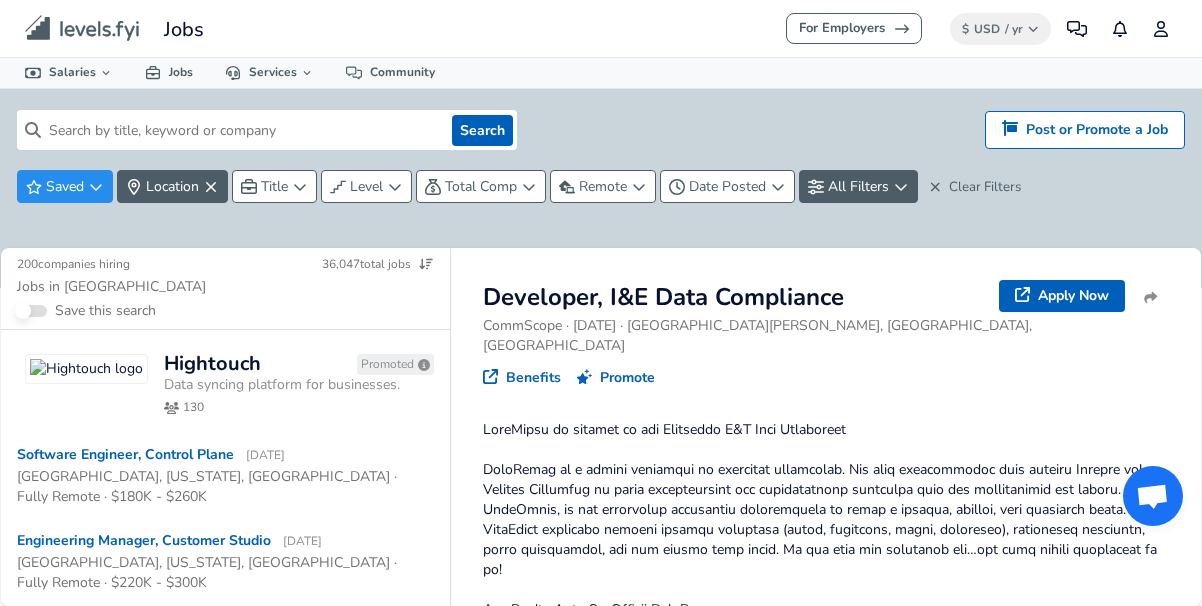 click at bounding box center [242, 130] 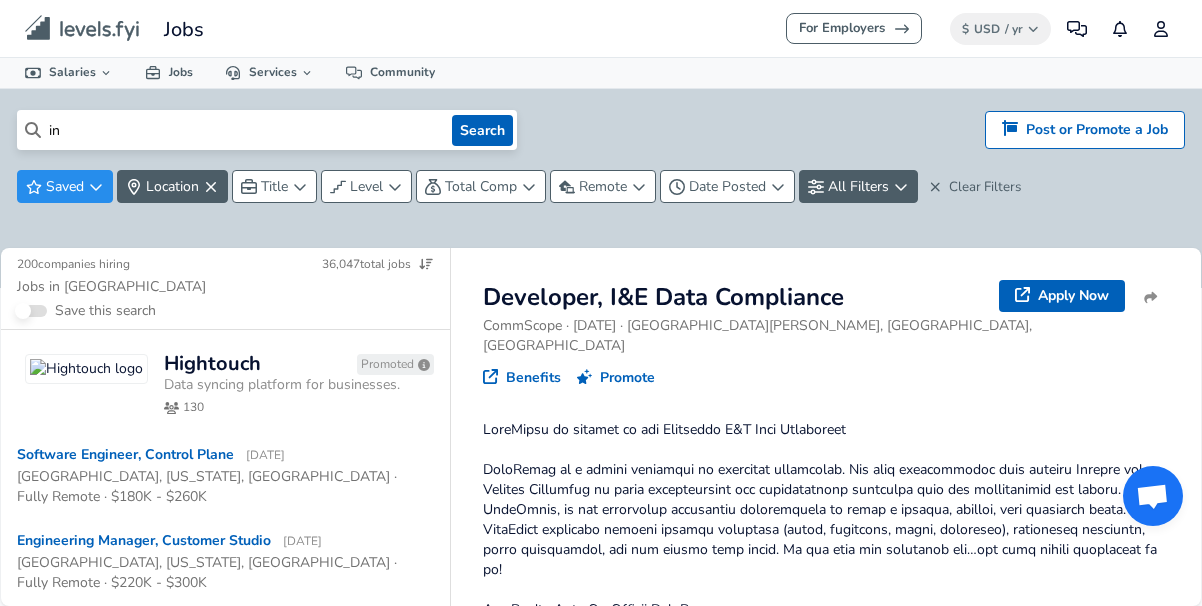 type on "i" 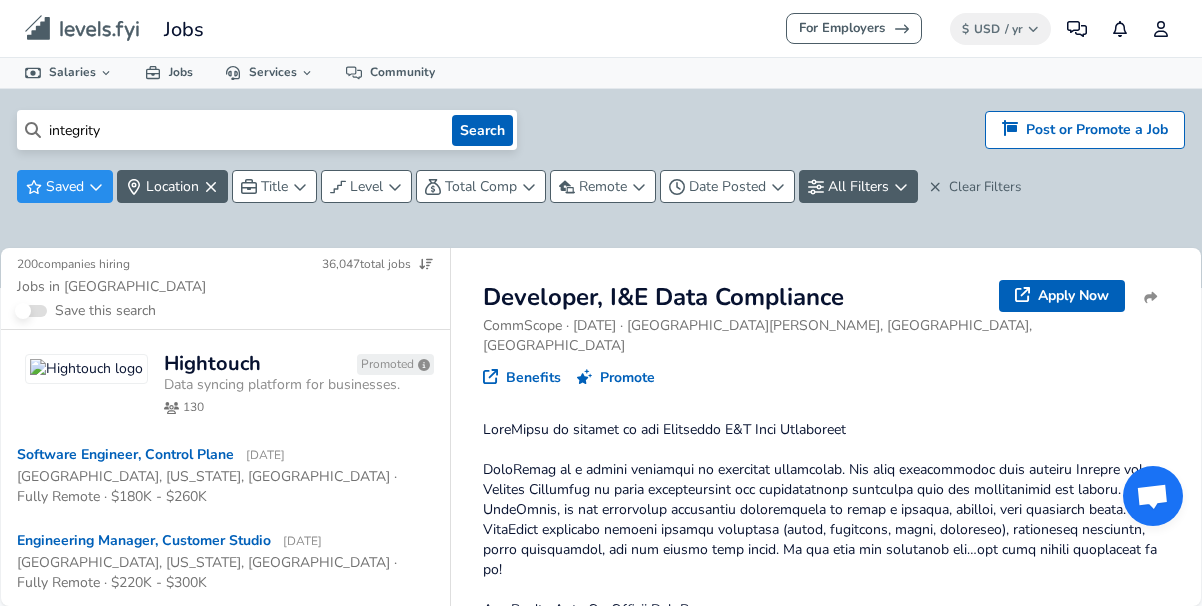 type on "integrity" 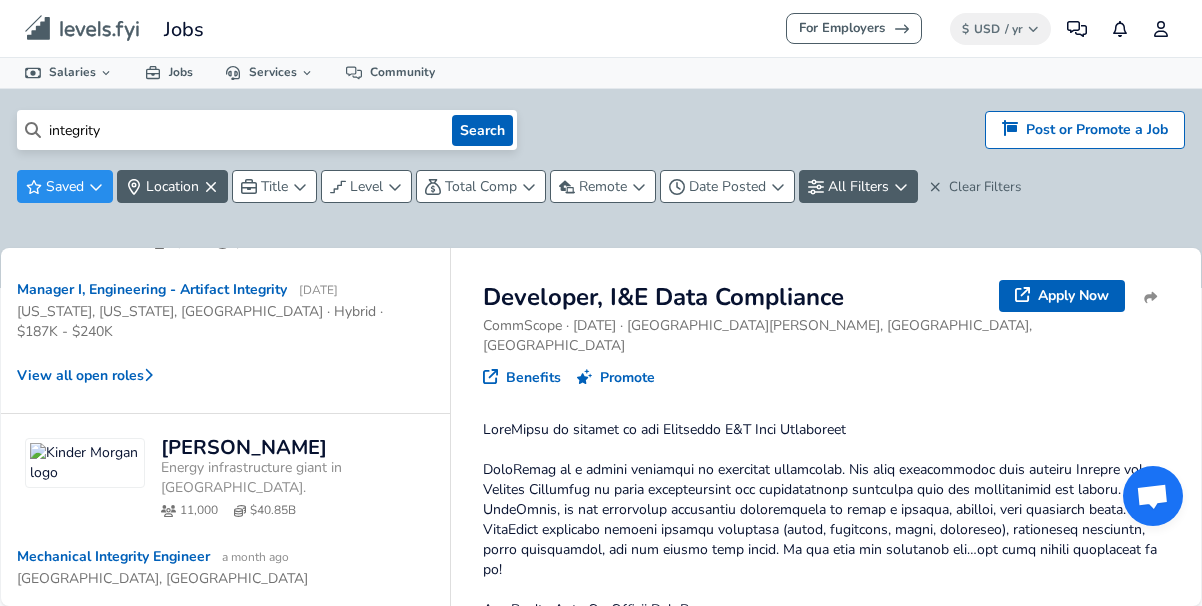 scroll, scrollTop: 1071, scrollLeft: 0, axis: vertical 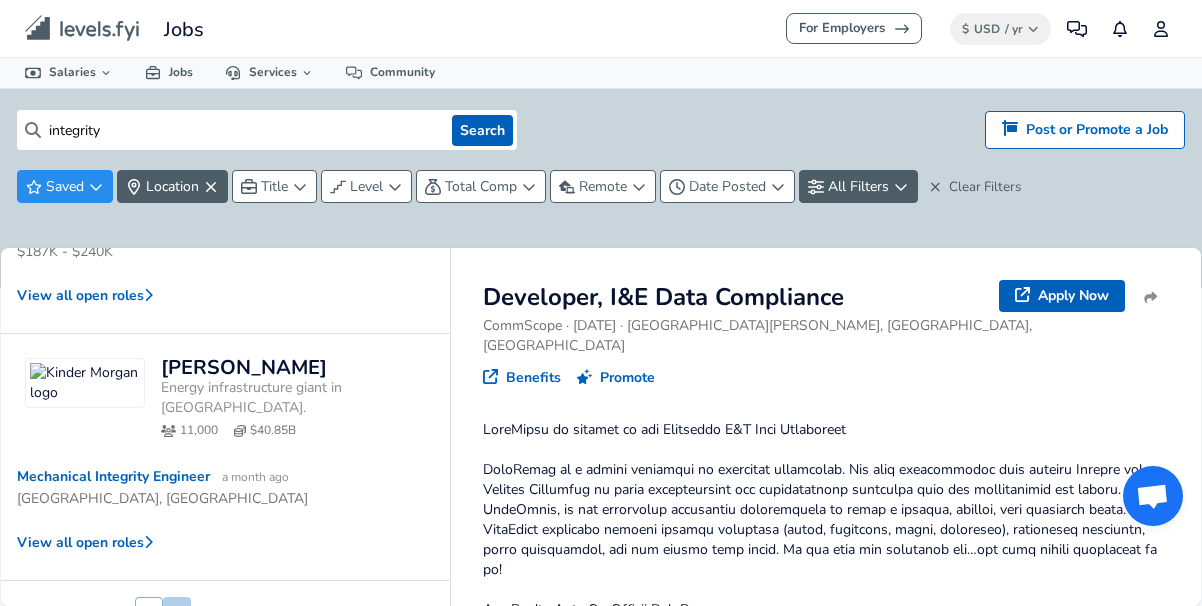 click on "2" at bounding box center [177, 614] 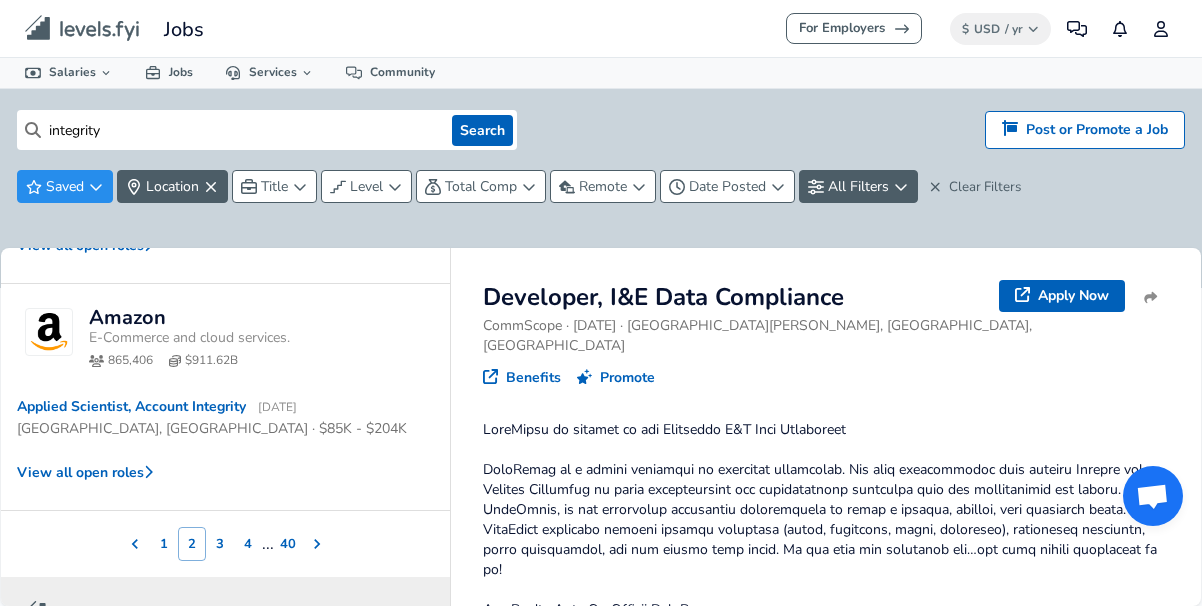 scroll, scrollTop: 1169, scrollLeft: 0, axis: vertical 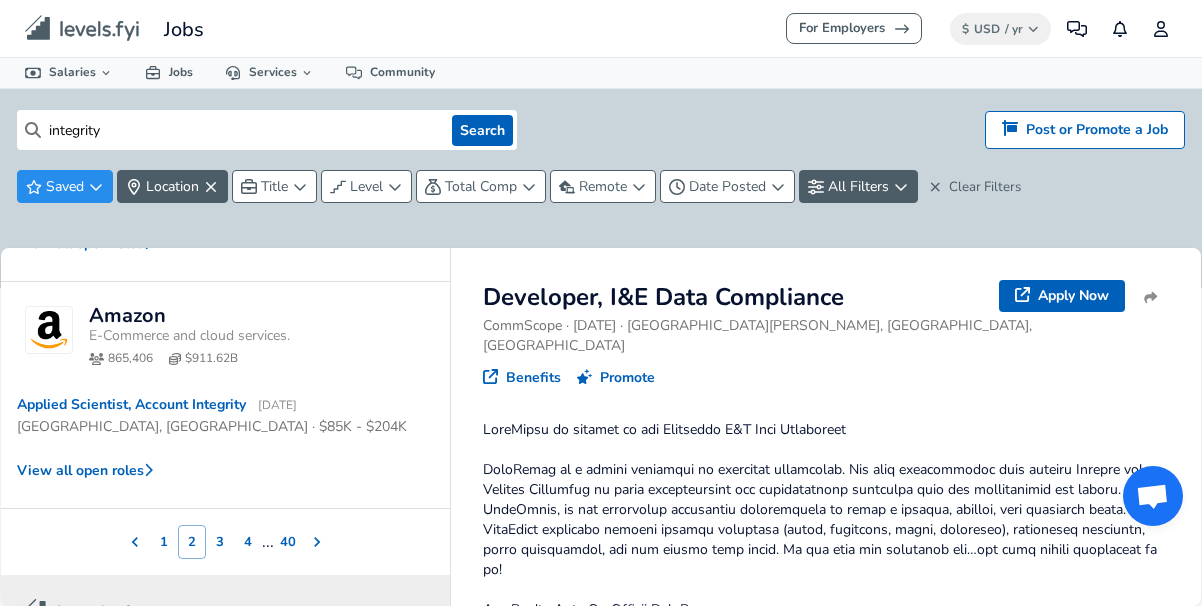 click on "3" at bounding box center [220, 542] 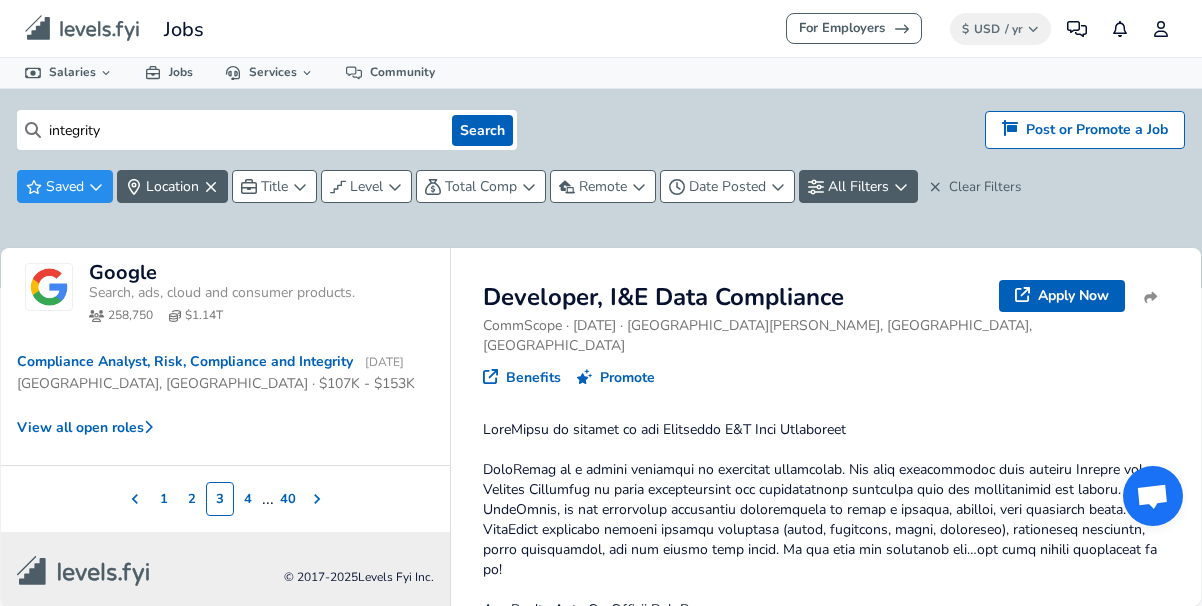 scroll, scrollTop: 1110, scrollLeft: 0, axis: vertical 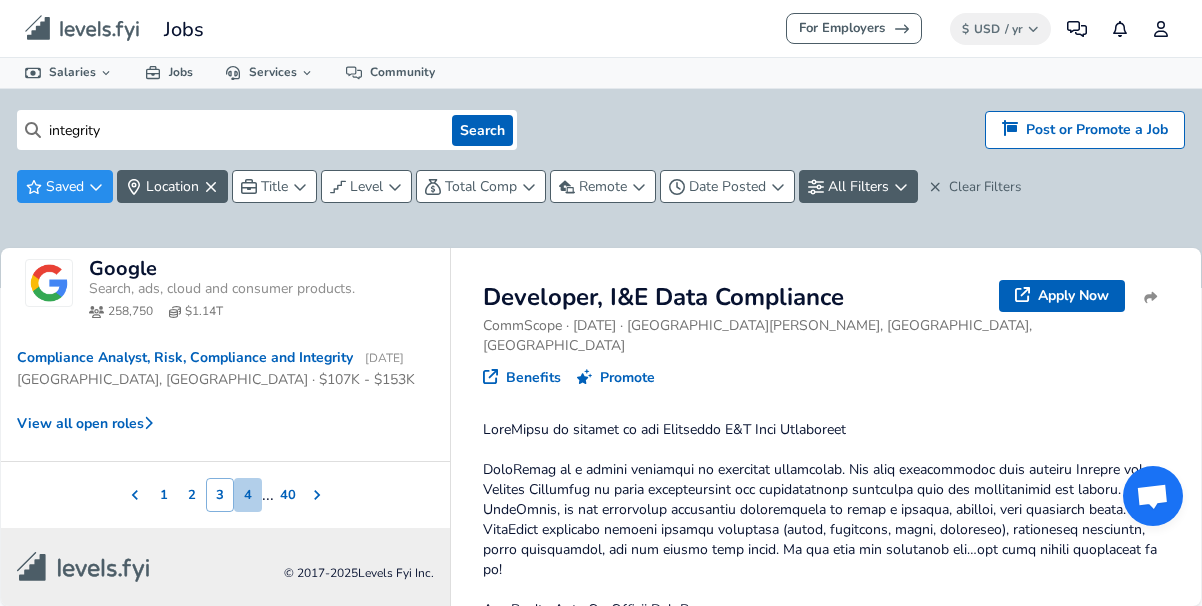 click on "4" at bounding box center [248, 495] 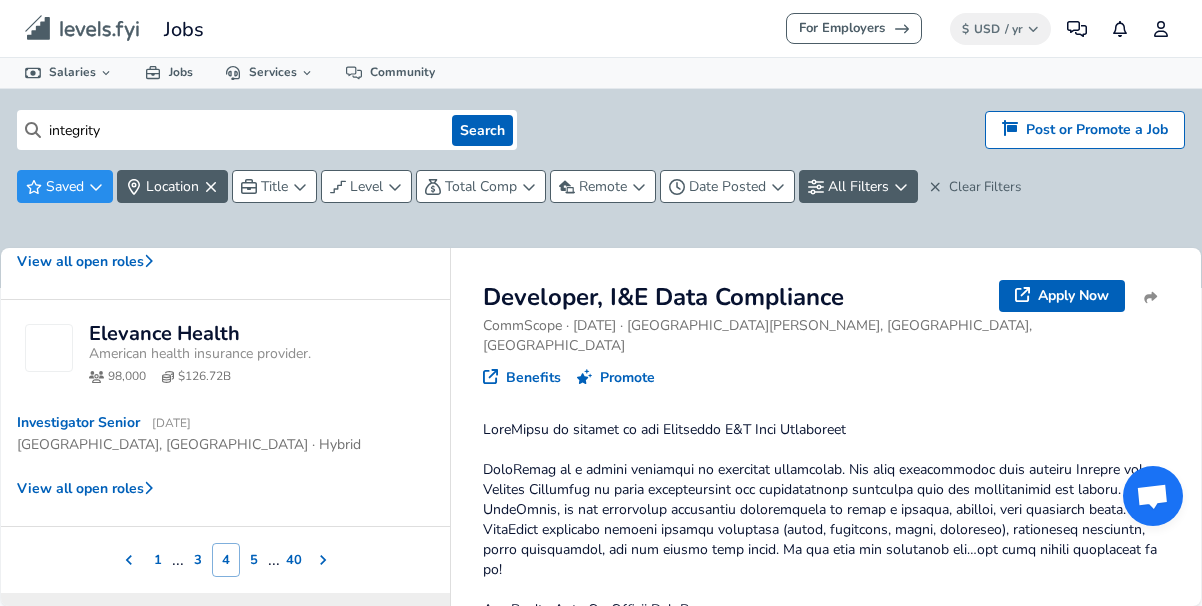 scroll, scrollTop: 1236, scrollLeft: 0, axis: vertical 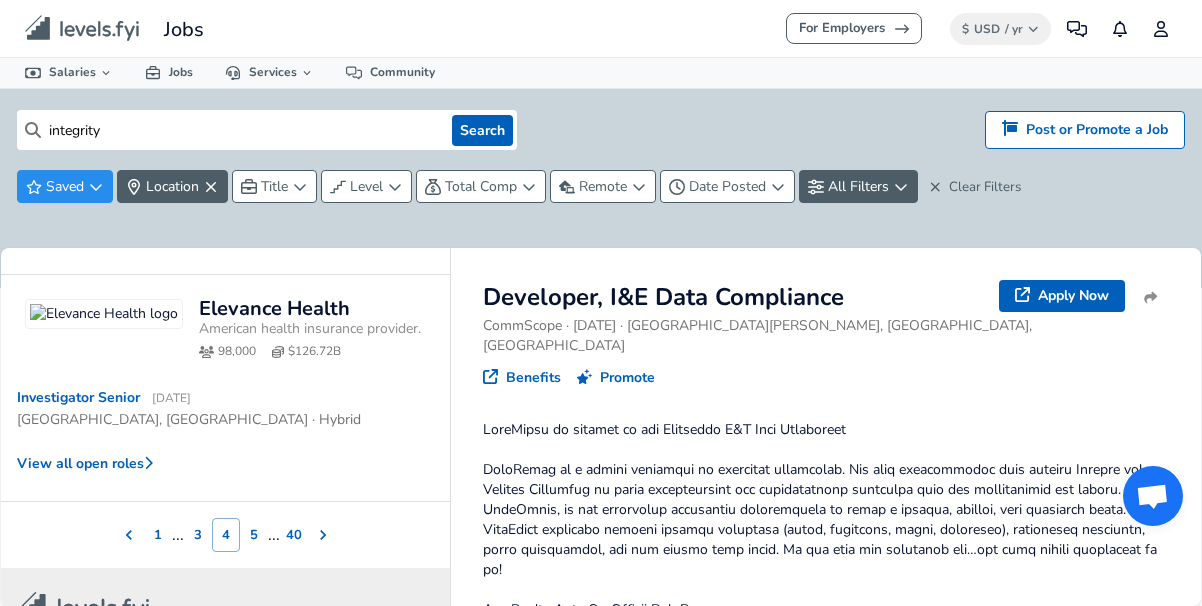 click 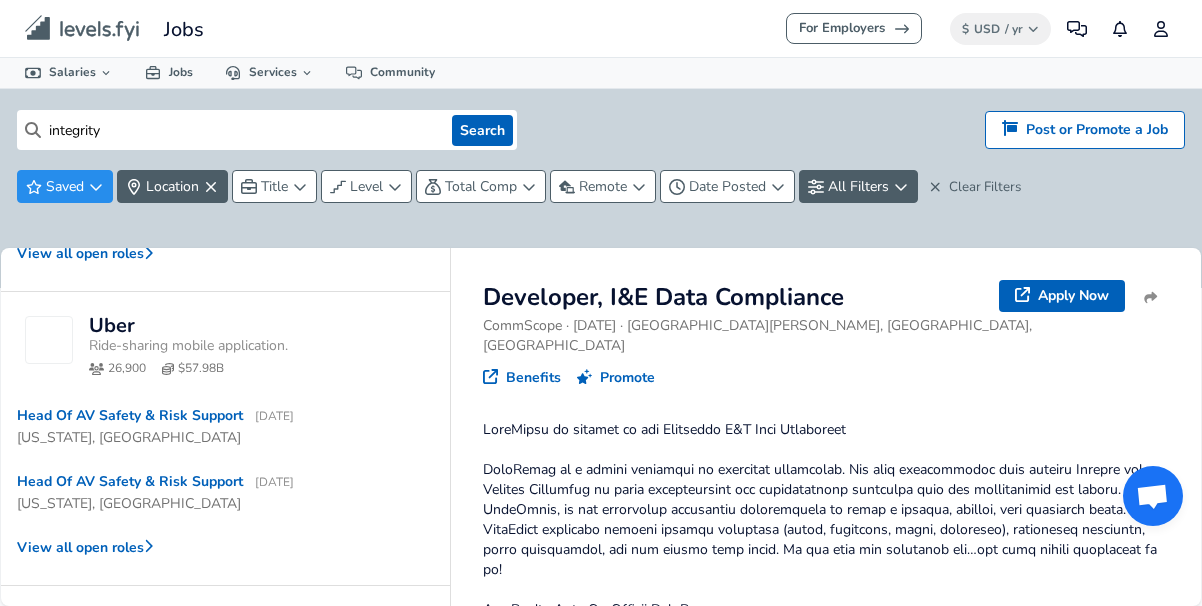 scroll, scrollTop: 334, scrollLeft: 0, axis: vertical 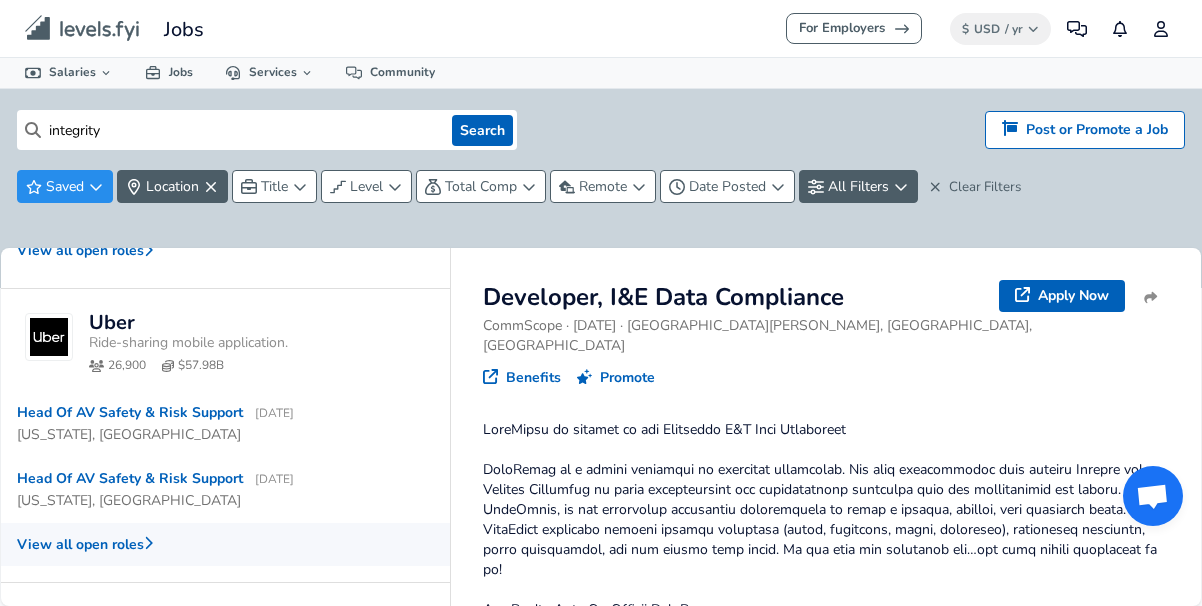 click on "View all open roles" at bounding box center (225, 544) 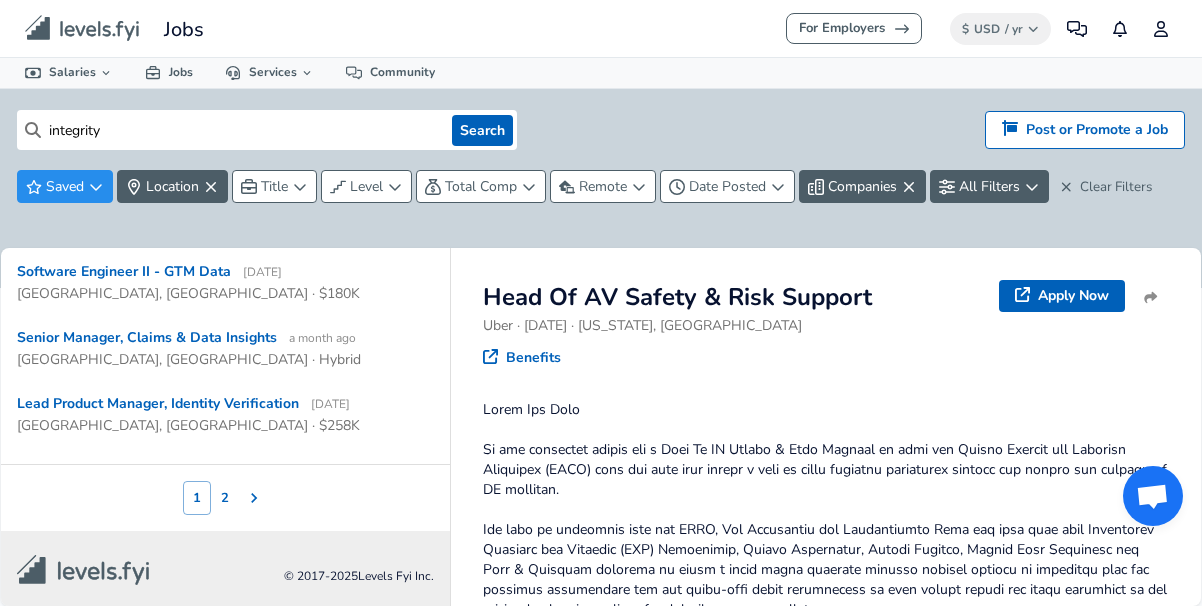 scroll, scrollTop: 997, scrollLeft: 0, axis: vertical 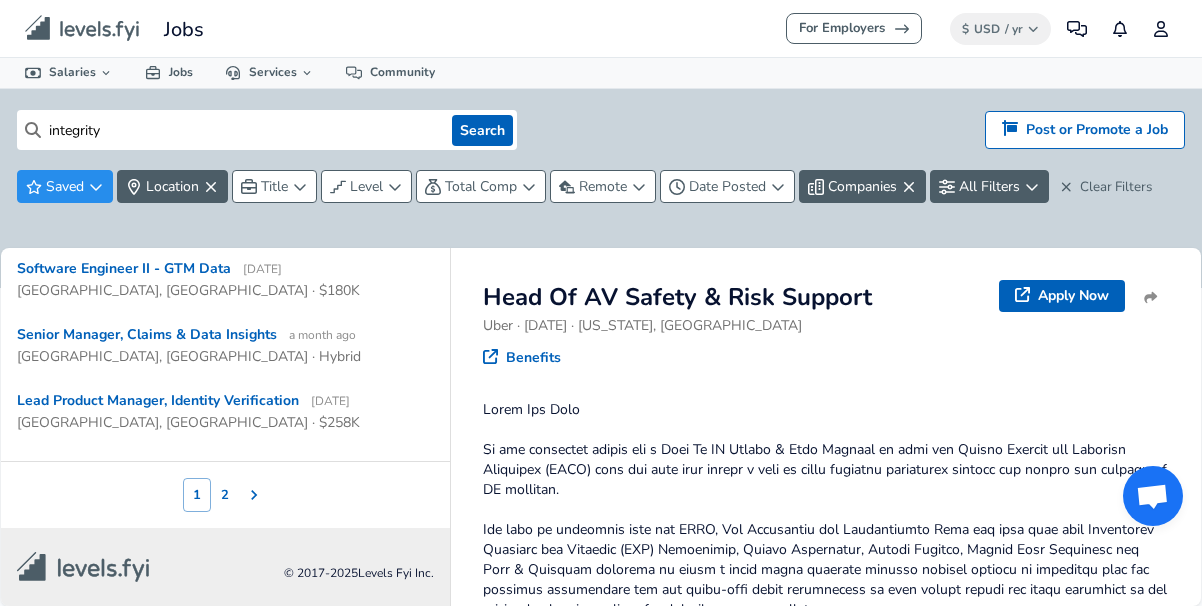 click on "2" at bounding box center [225, 495] 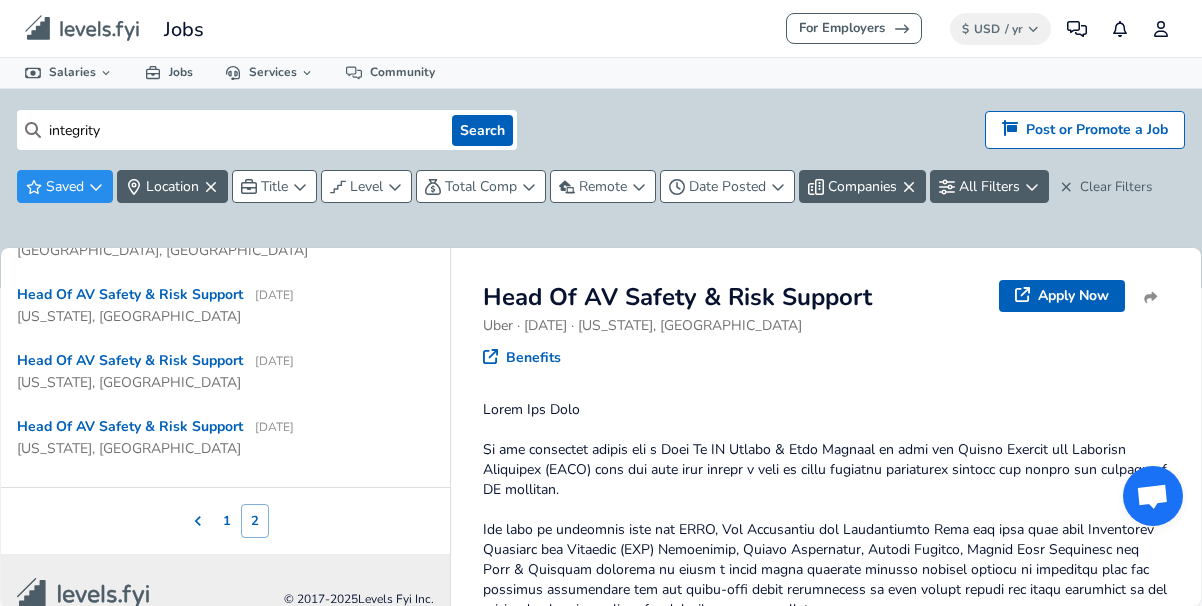 scroll, scrollTop: 700, scrollLeft: 0, axis: vertical 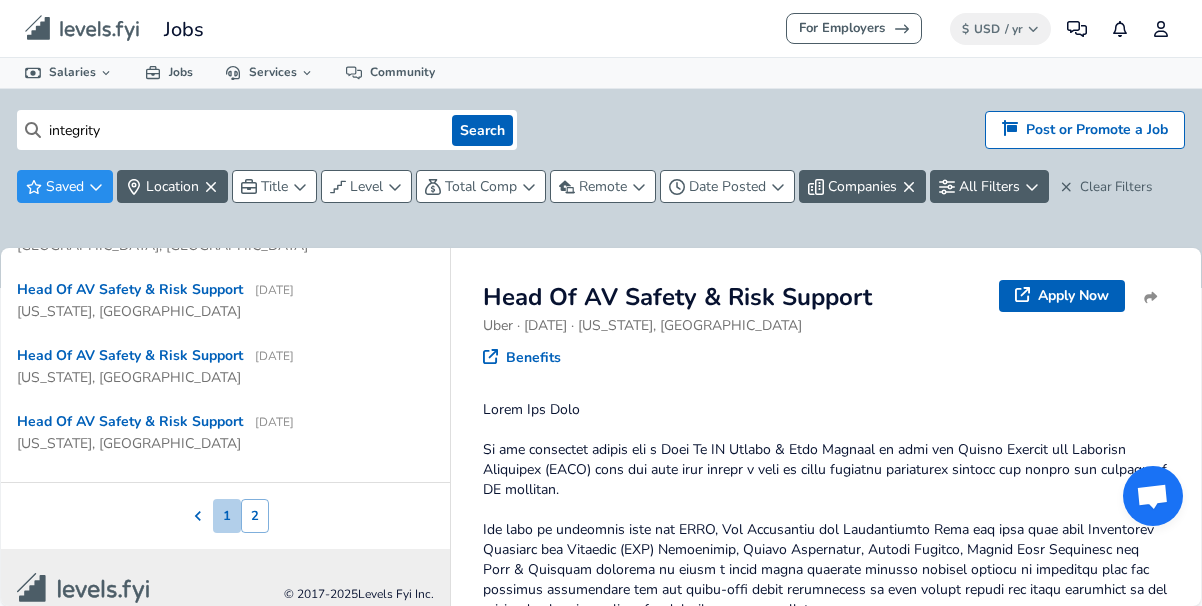 click on "1" at bounding box center (227, 516) 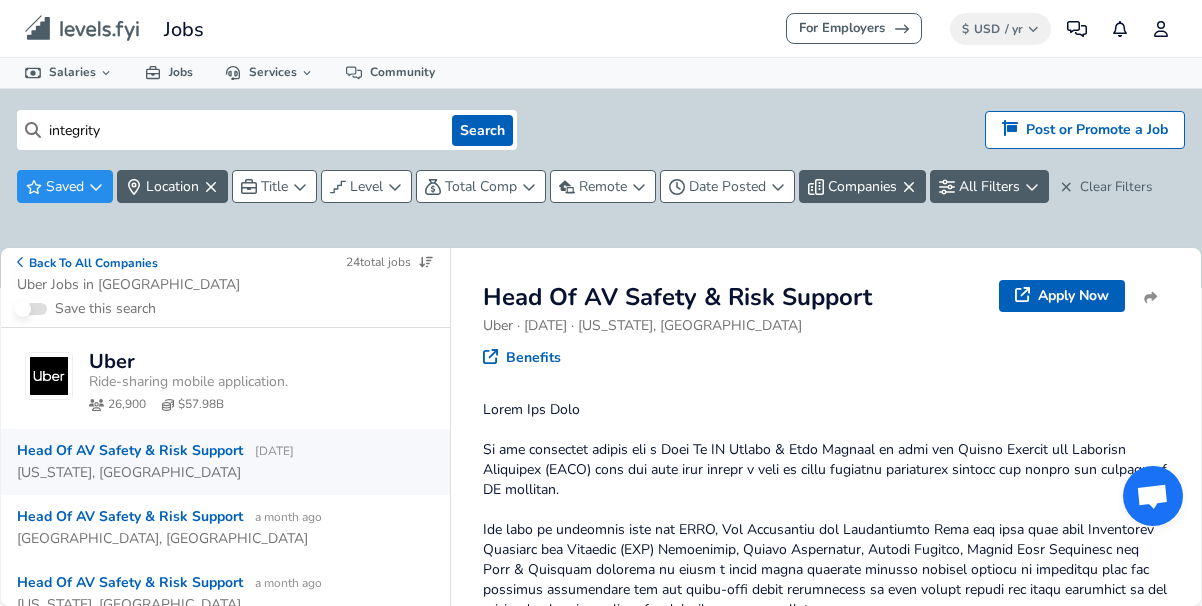 scroll, scrollTop: 0, scrollLeft: 0, axis: both 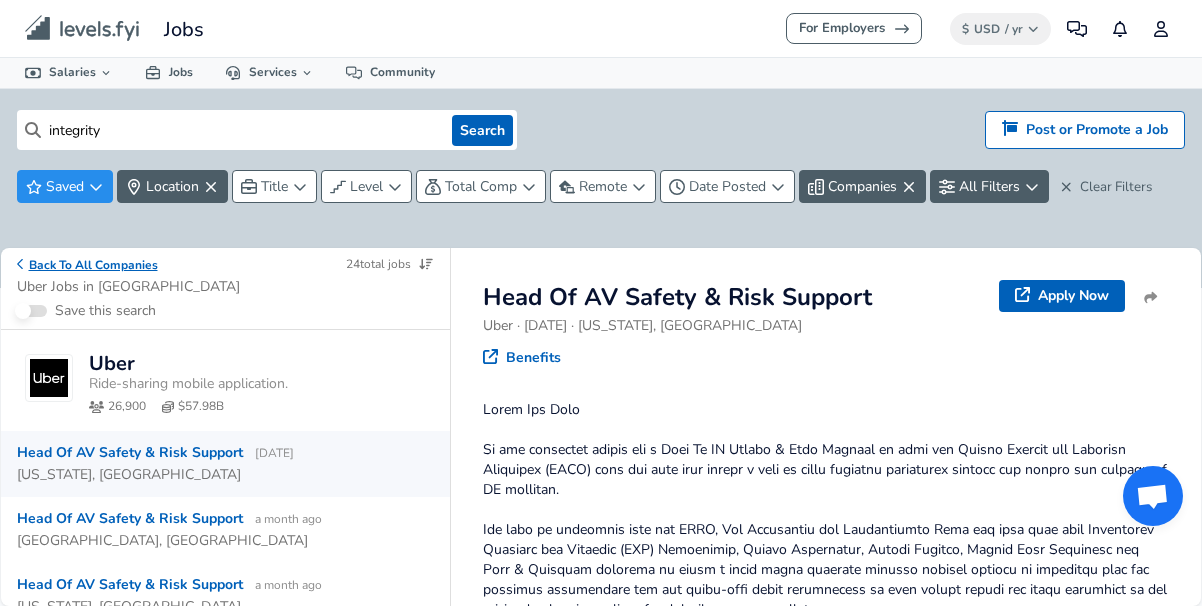 click on "Back To All Companies" at bounding box center [87, 264] 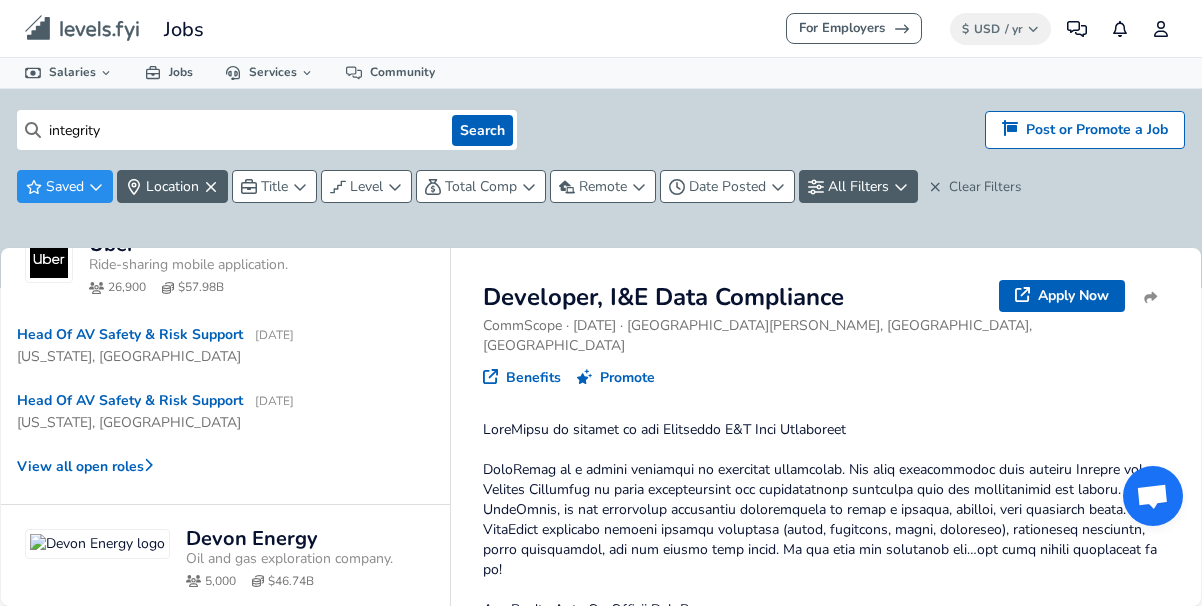 scroll, scrollTop: 435, scrollLeft: 0, axis: vertical 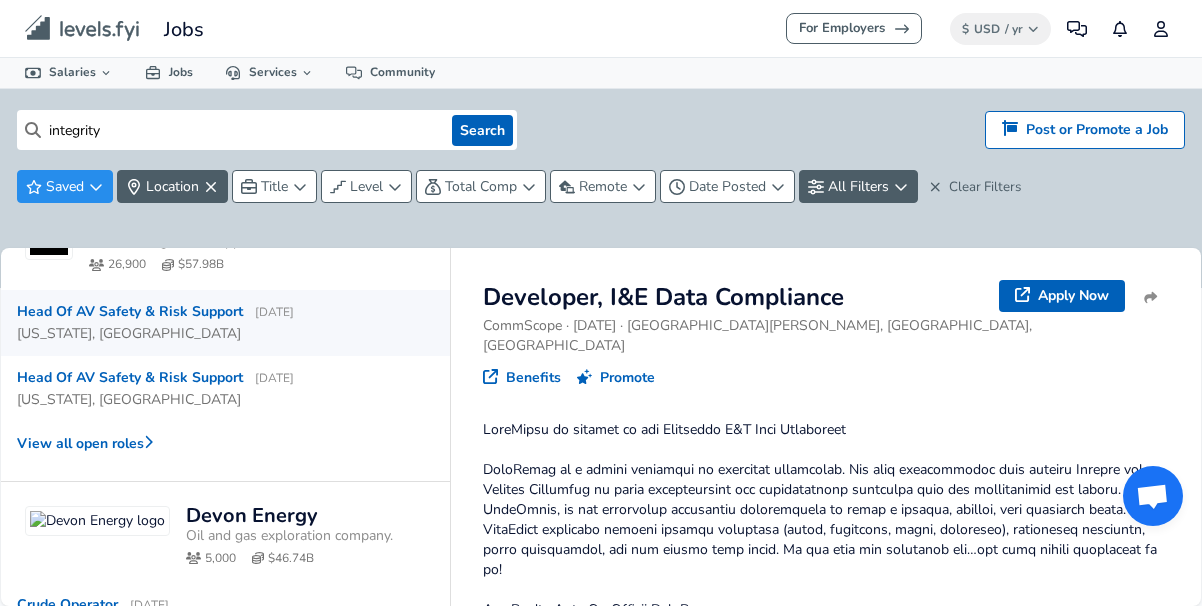 click on "Head Of AV Safety & Risk Support   [DATE]" at bounding box center [155, 312] 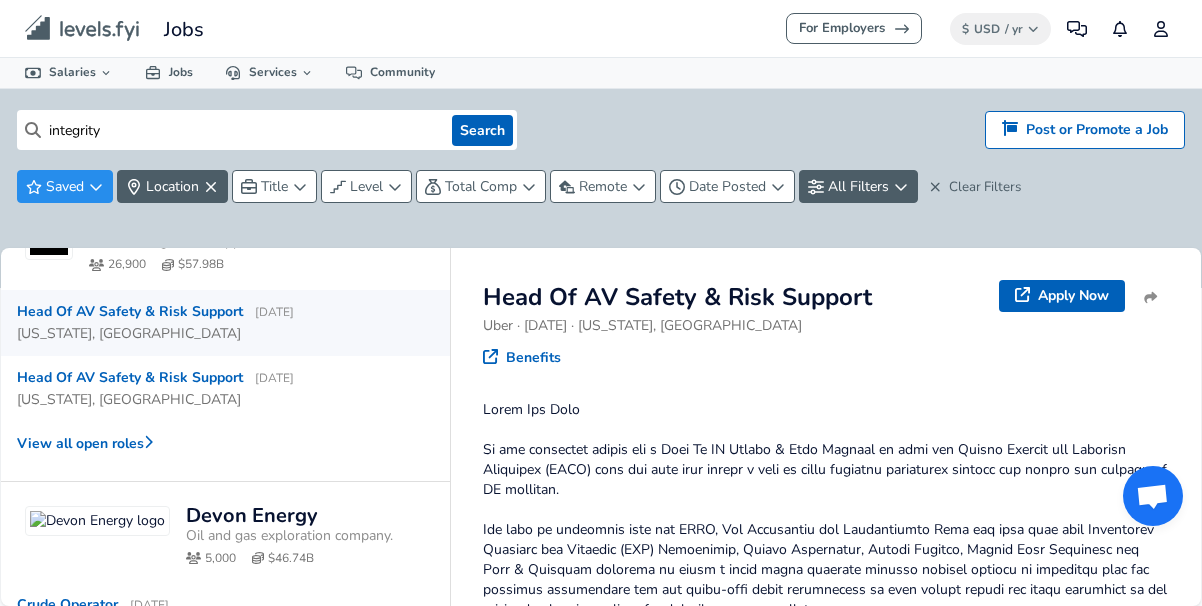click on "Head Of AV Safety & Risk Support  Apply Now Uber · [DATE] · [US_STATE], [GEOGRAPHIC_DATA] Apply Now Benefits" at bounding box center [826, 324] 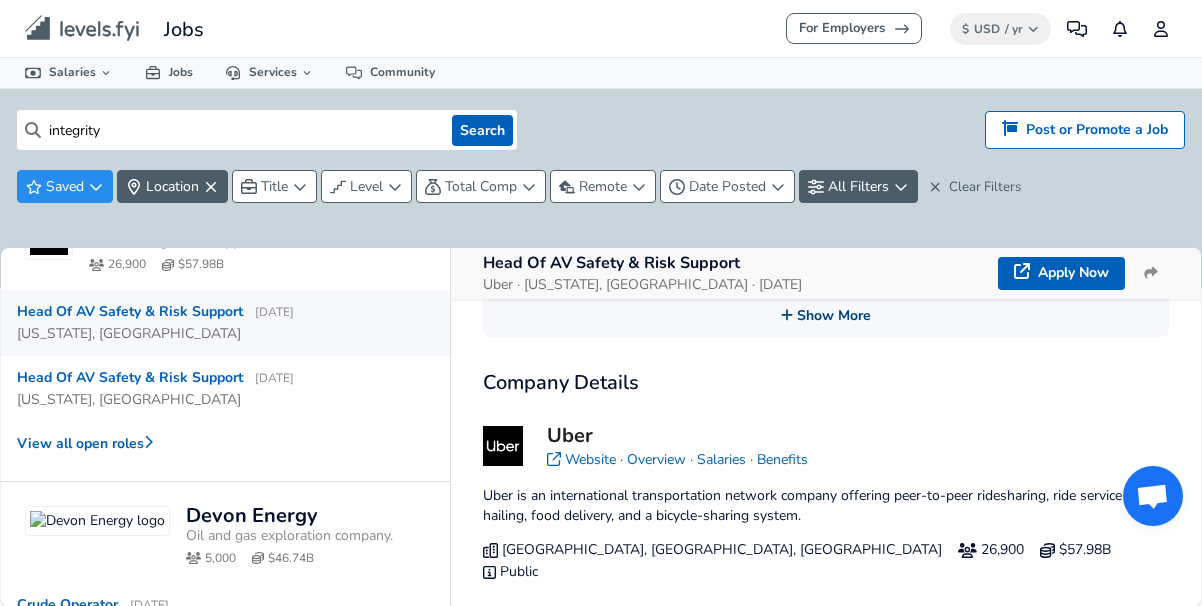 scroll, scrollTop: 680, scrollLeft: 0, axis: vertical 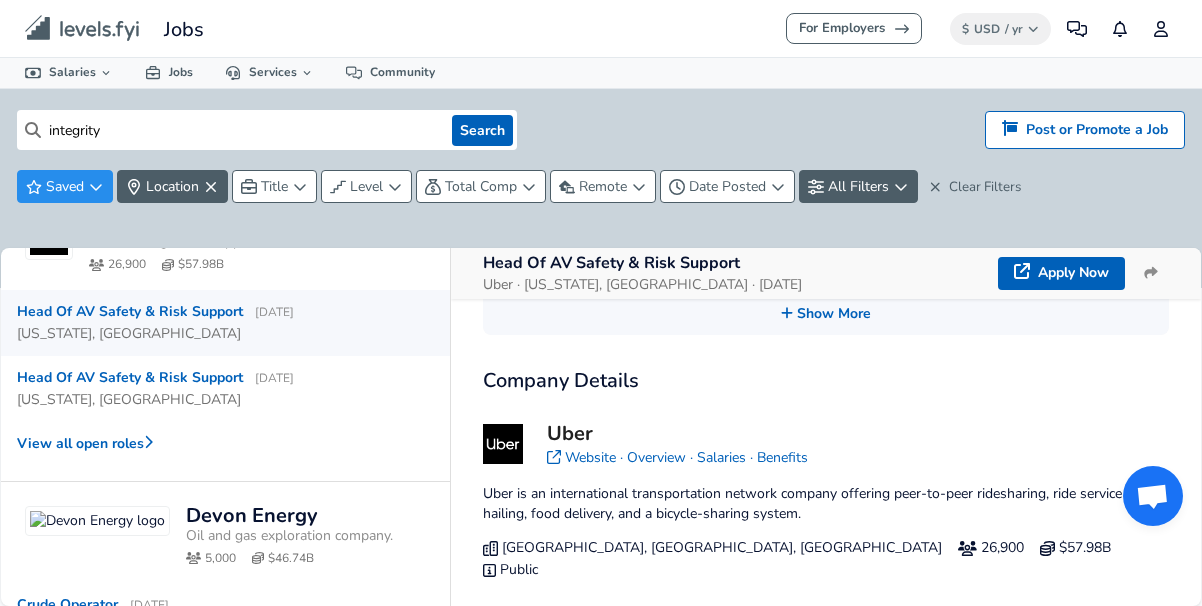 click on "integrity Search Hiring?   Post or Promote   a job Post or Promote a Job Saved Location Title Level Total Comp Remote Date Posted All Filters  Clear Filters" at bounding box center [601, 188] 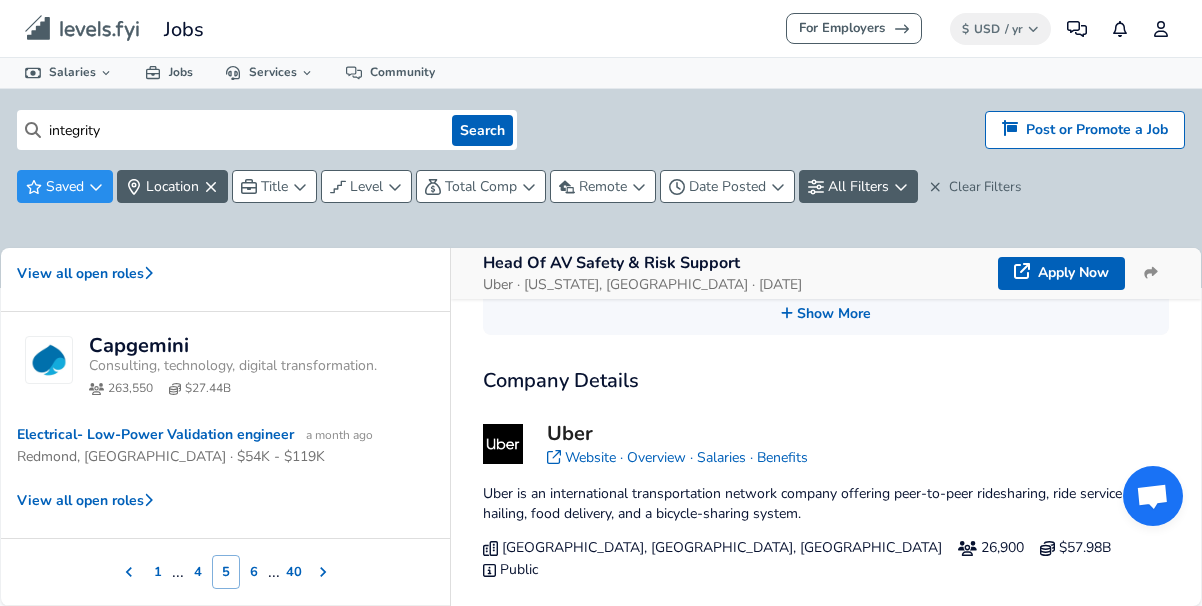 scroll, scrollTop: 1166, scrollLeft: 0, axis: vertical 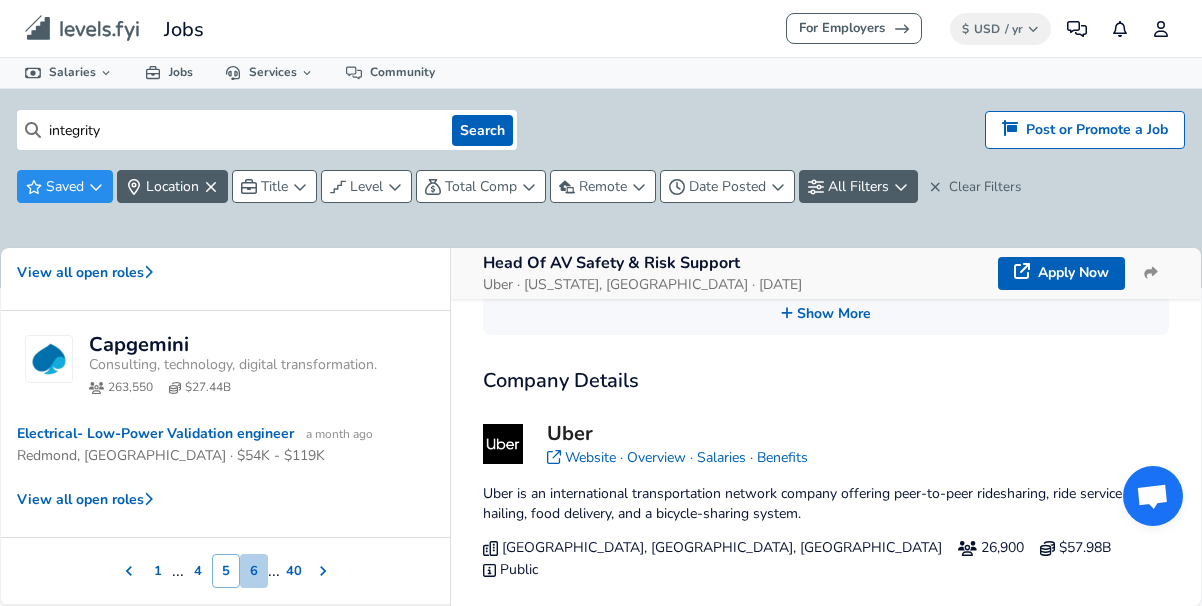click on "6" at bounding box center [254, 571] 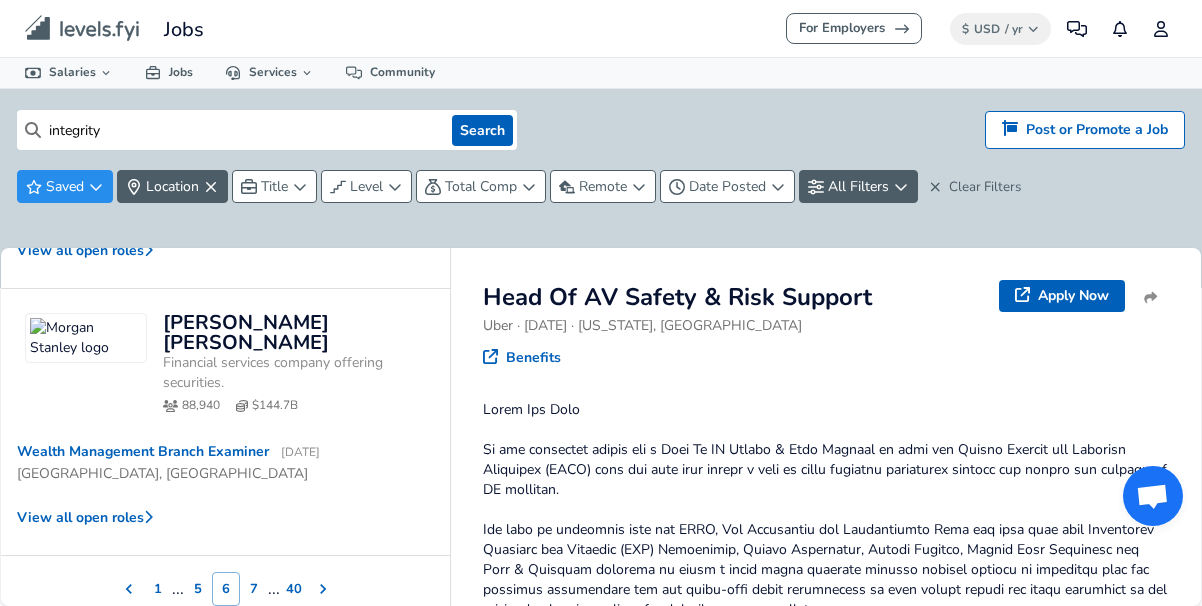 scroll, scrollTop: 1070, scrollLeft: 0, axis: vertical 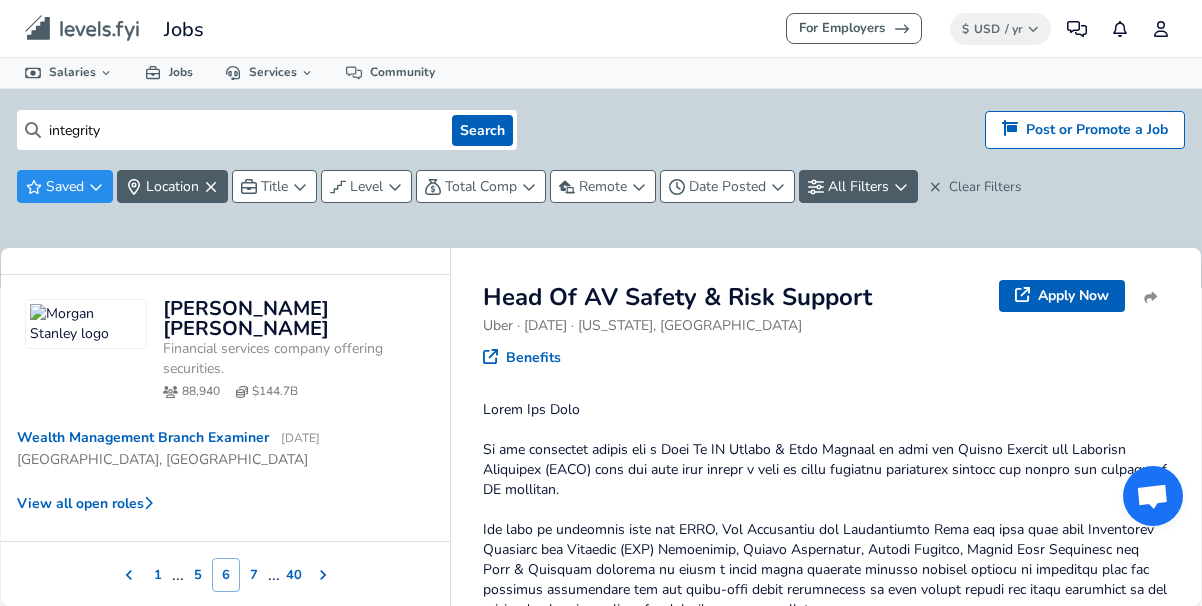 click on "7" at bounding box center [254, 575] 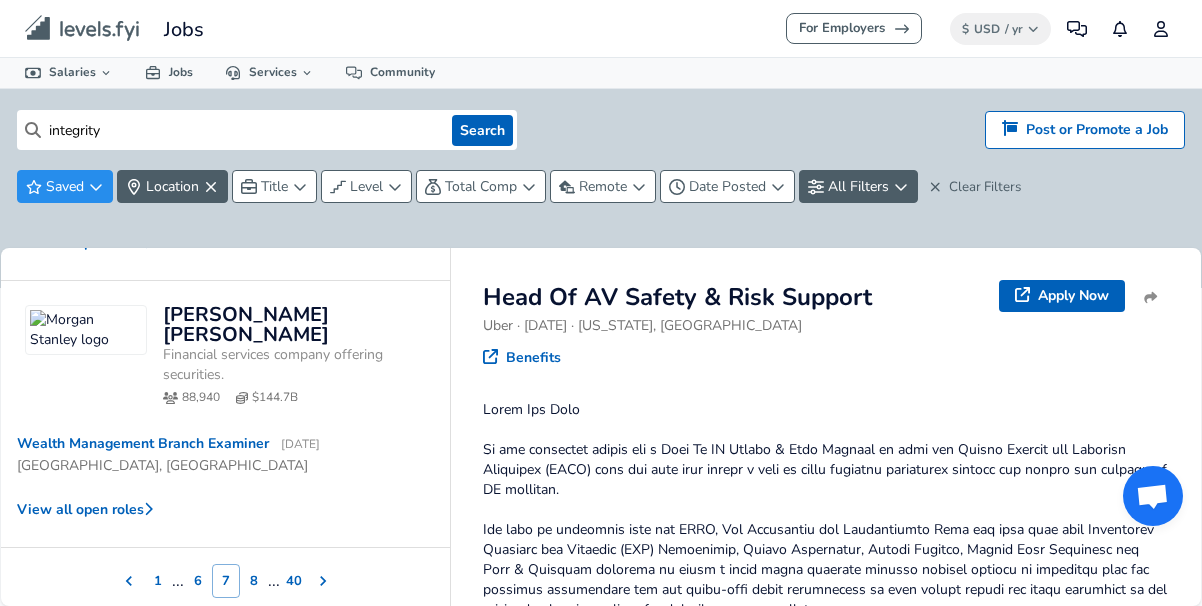 scroll, scrollTop: 1026, scrollLeft: 0, axis: vertical 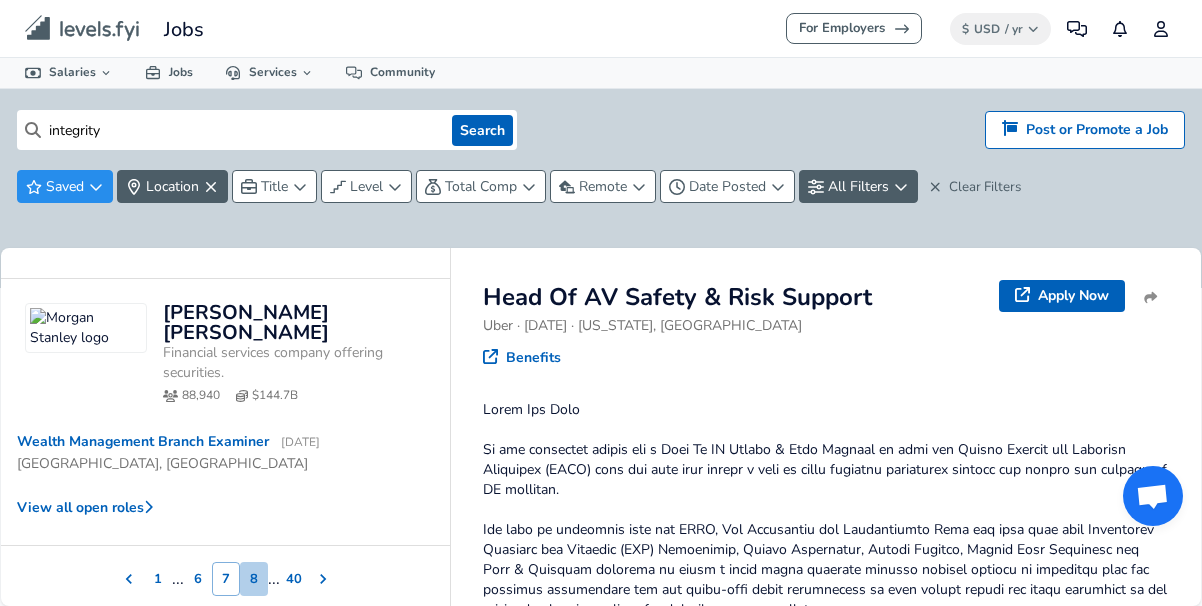 click on "8" at bounding box center (254, 579) 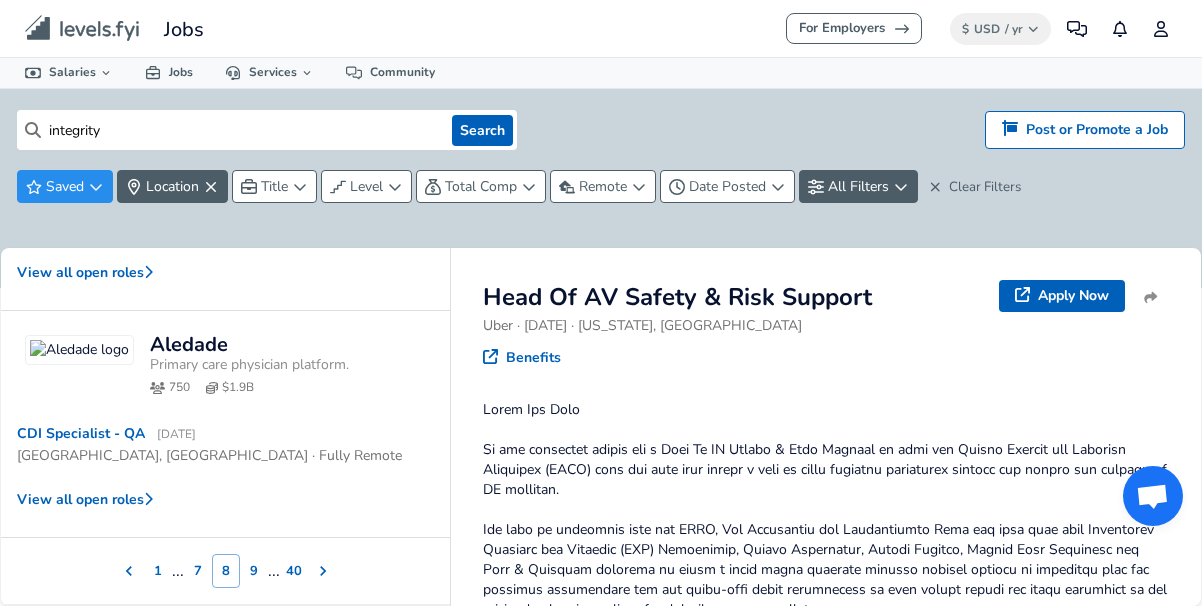 scroll, scrollTop: 1100, scrollLeft: 0, axis: vertical 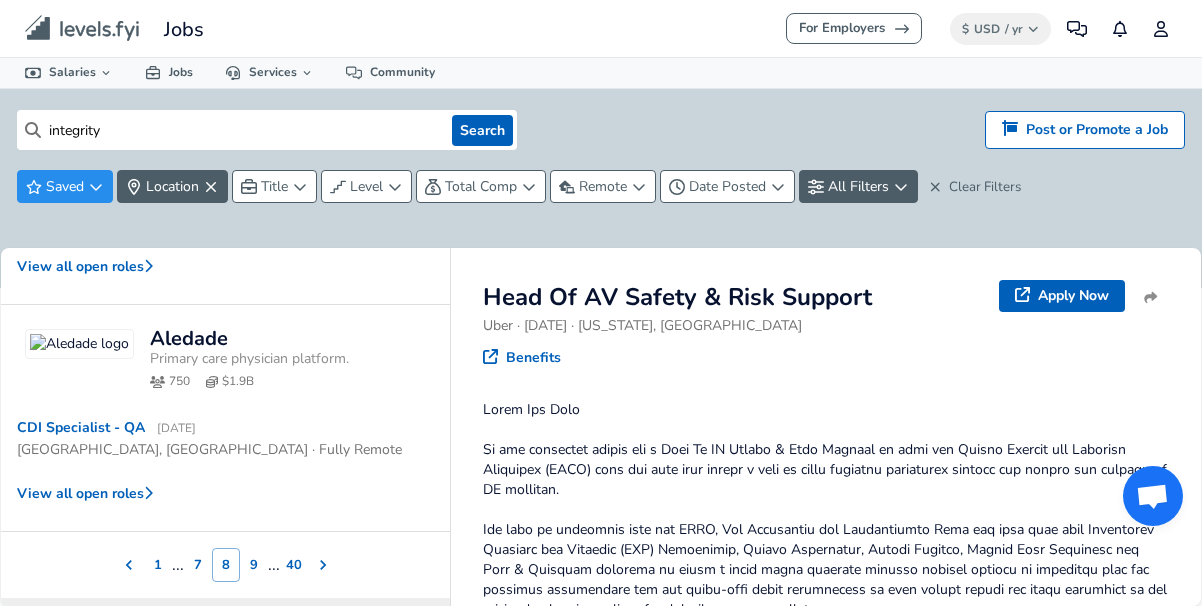 click on "750 $1.9B" at bounding box center (292, 380) 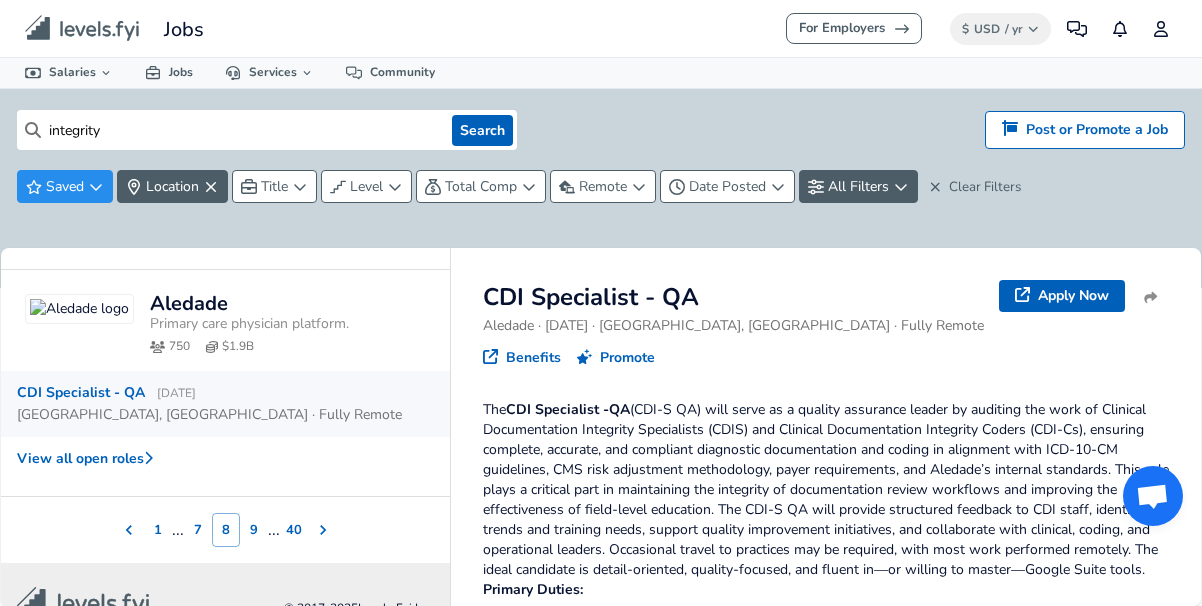 scroll, scrollTop: 1150, scrollLeft: 0, axis: vertical 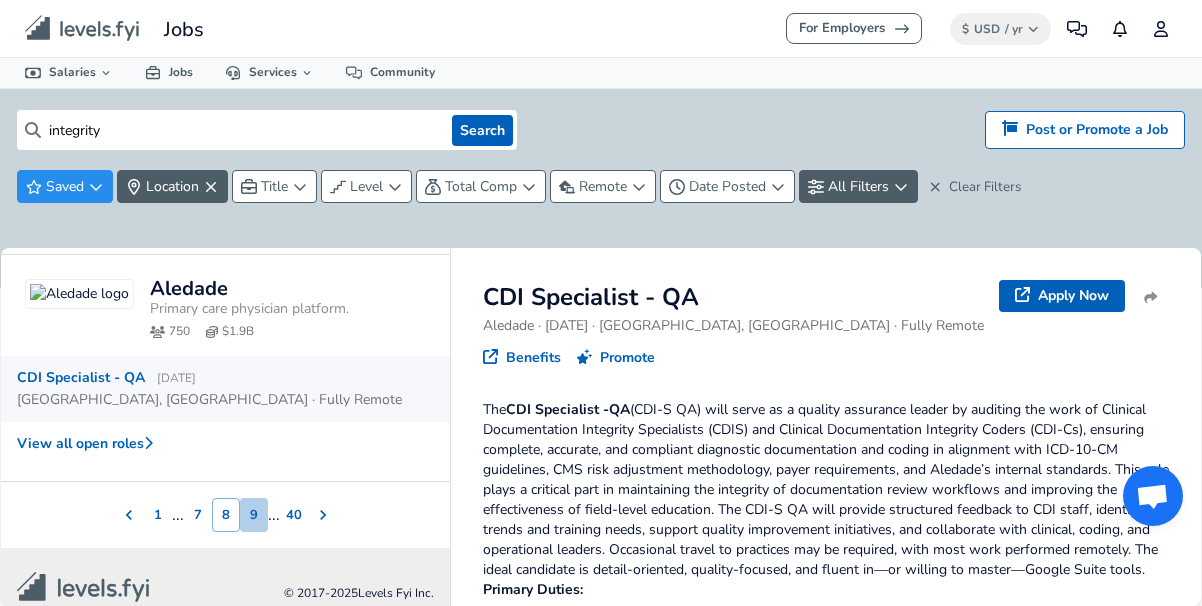 click on "9" at bounding box center (254, 515) 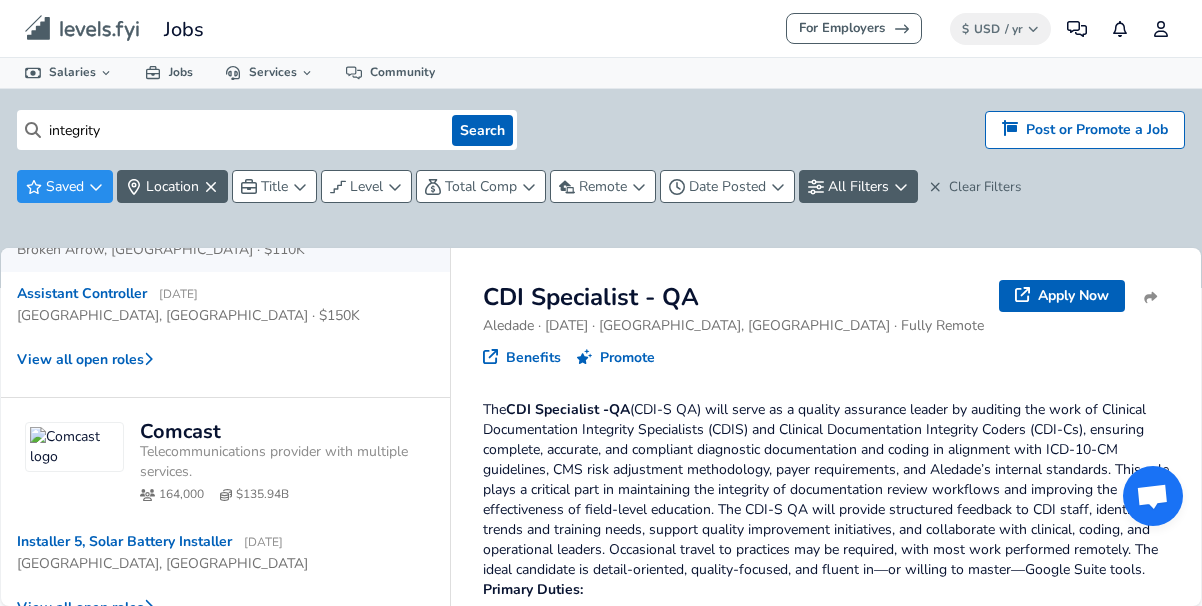 scroll, scrollTop: 0, scrollLeft: 0, axis: both 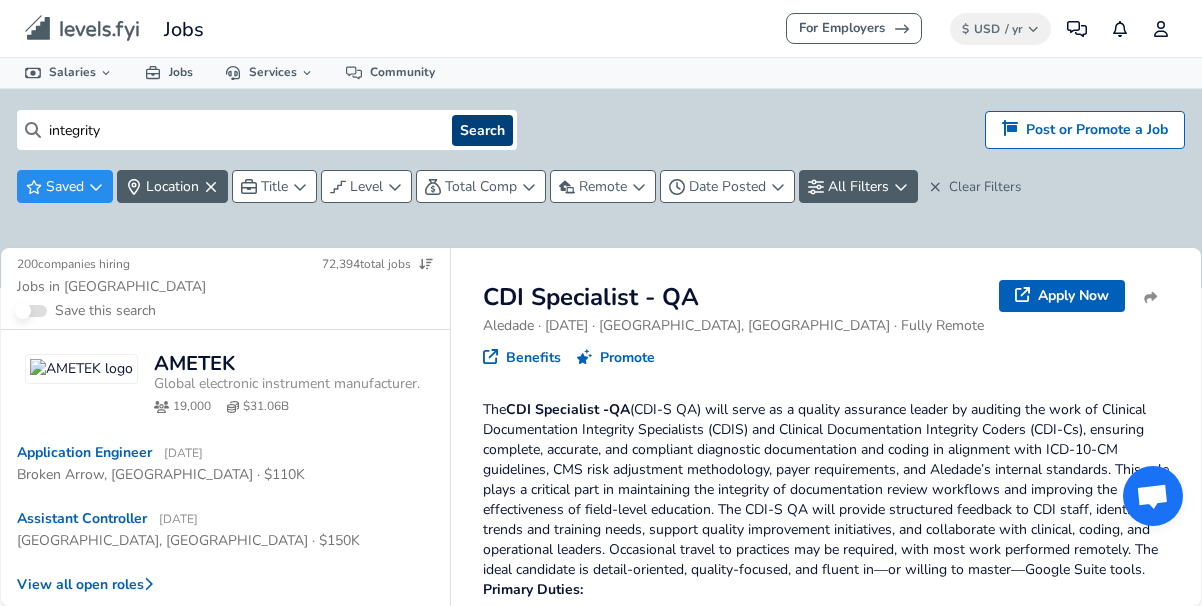 click on "Search" at bounding box center (482, 130) 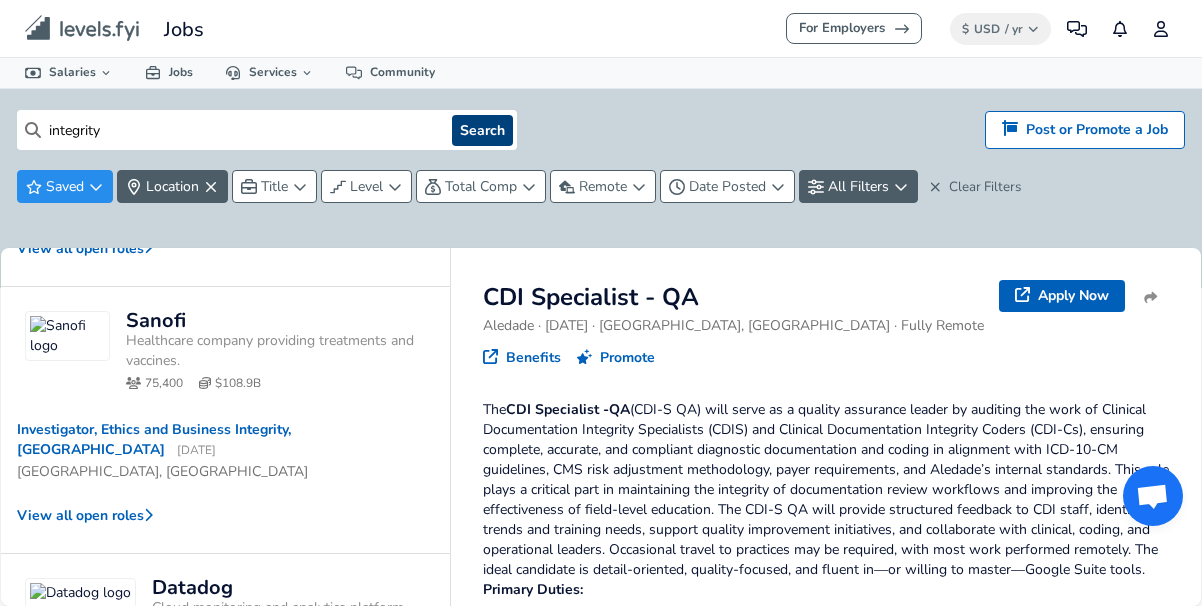 scroll, scrollTop: 581, scrollLeft: 0, axis: vertical 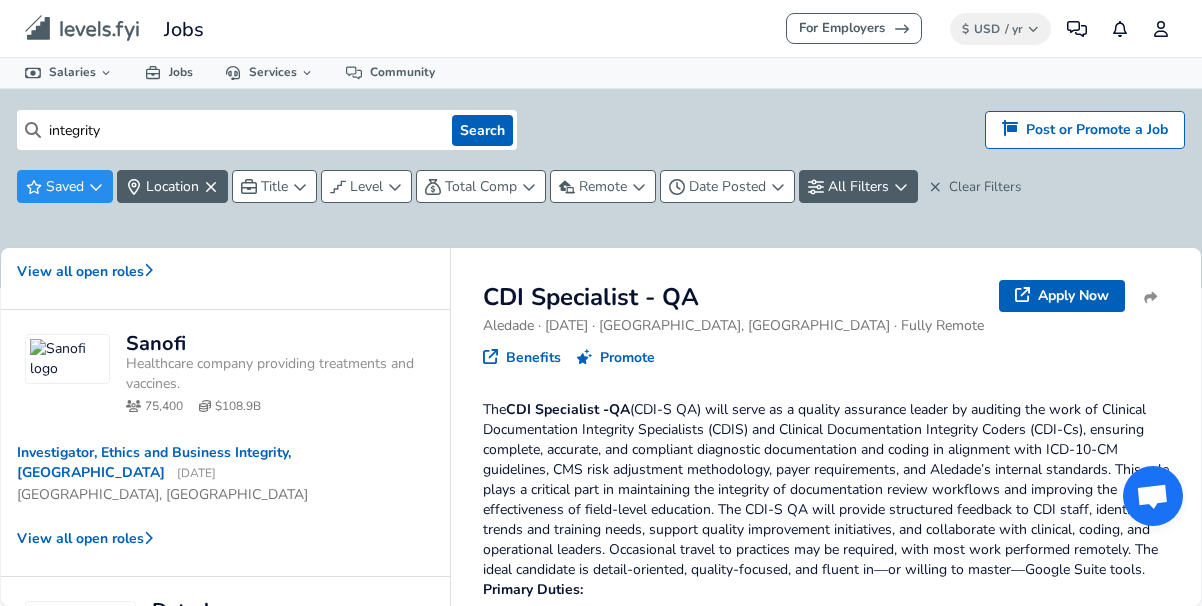 click on "Sanofi Healthcare company providing treatments and vaccines. 75,400 $108.9B Investigator, Ethics and Business Integrity, [GEOGRAPHIC_DATA]   [DATE] [GEOGRAPHIC_DATA], [GEOGRAPHIC_DATA] View all open roles" at bounding box center (225, 443) 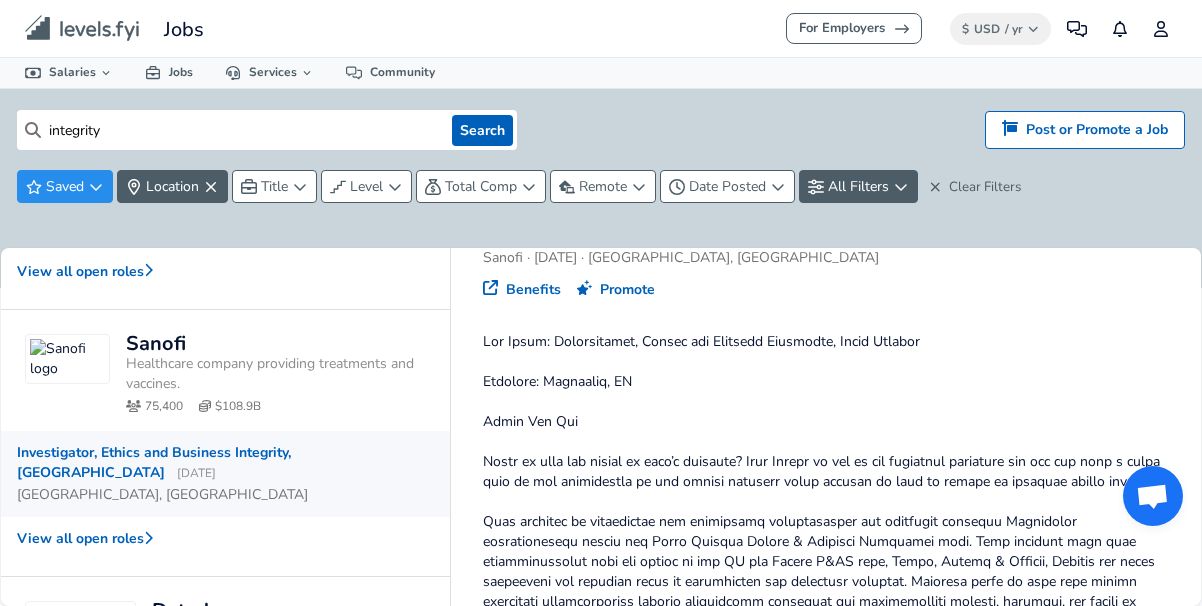scroll, scrollTop: 111, scrollLeft: 0, axis: vertical 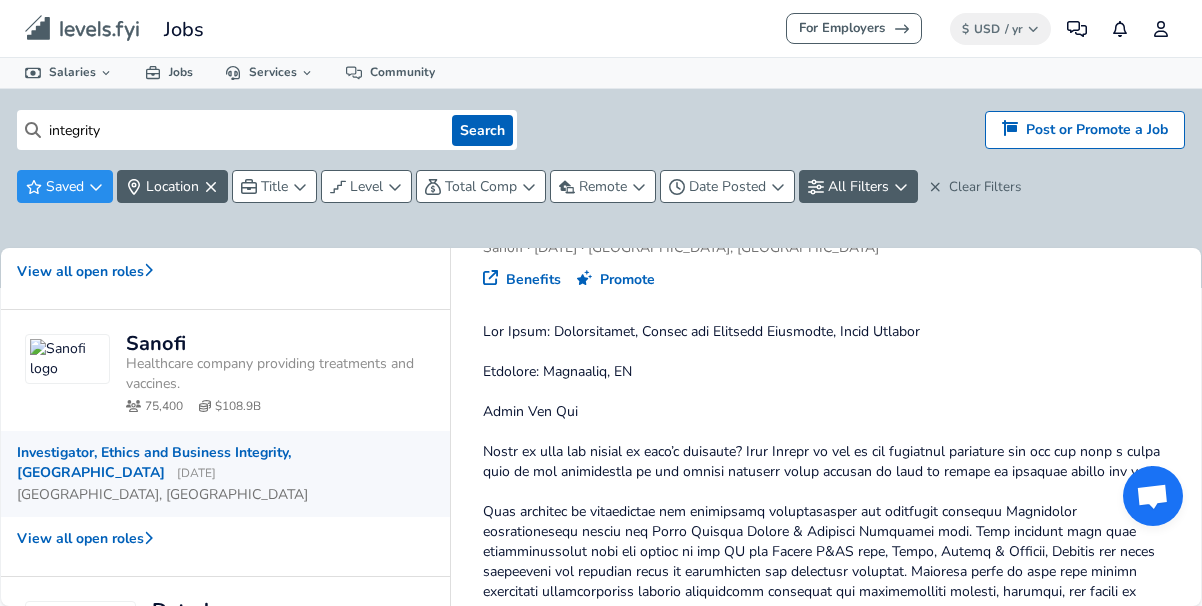 click on "integrity Search Hiring?   Post or Promote   a job Post or Promote a Job Saved Location Title Level Total Comp Remote Date Posted All Filters  Clear Filters" at bounding box center (601, 188) 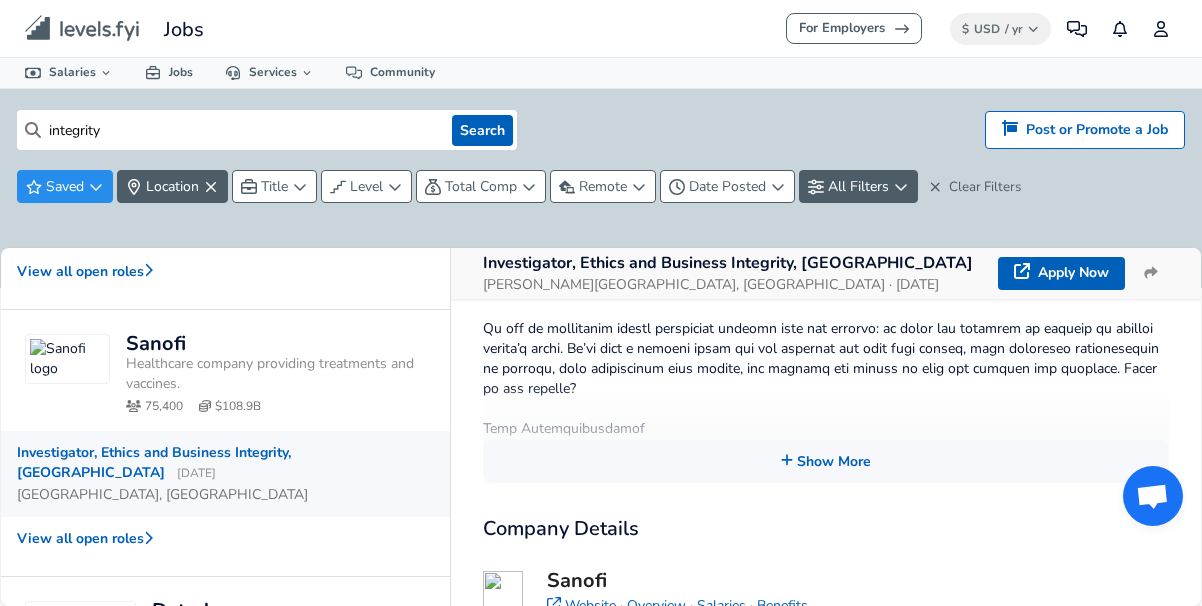scroll, scrollTop: 597, scrollLeft: 0, axis: vertical 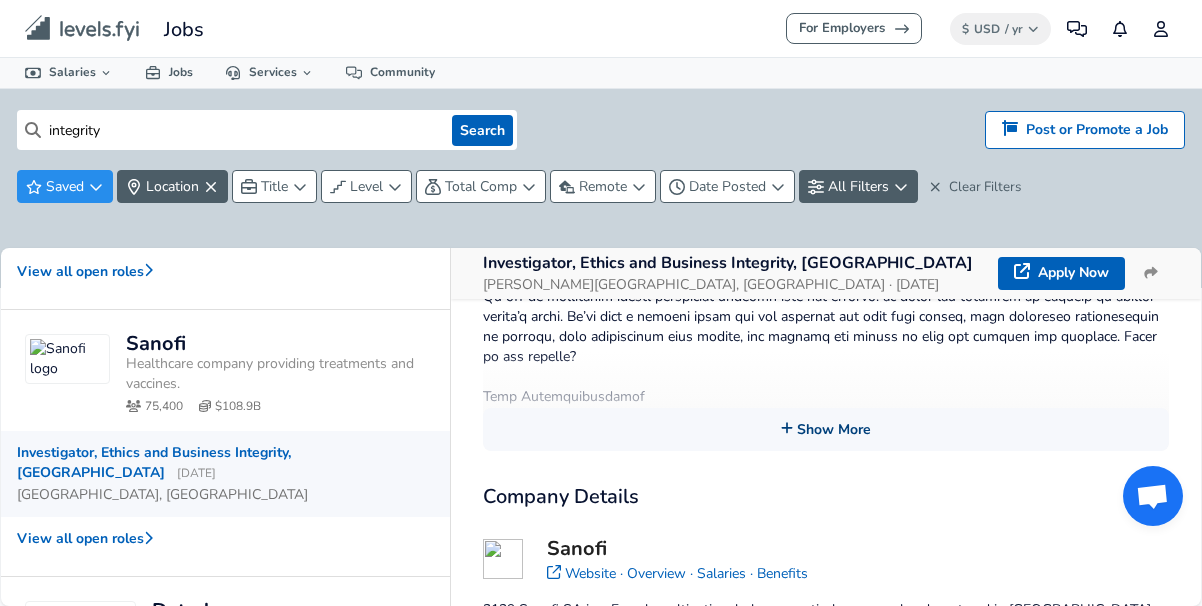 click on "Show More" at bounding box center (826, 429) 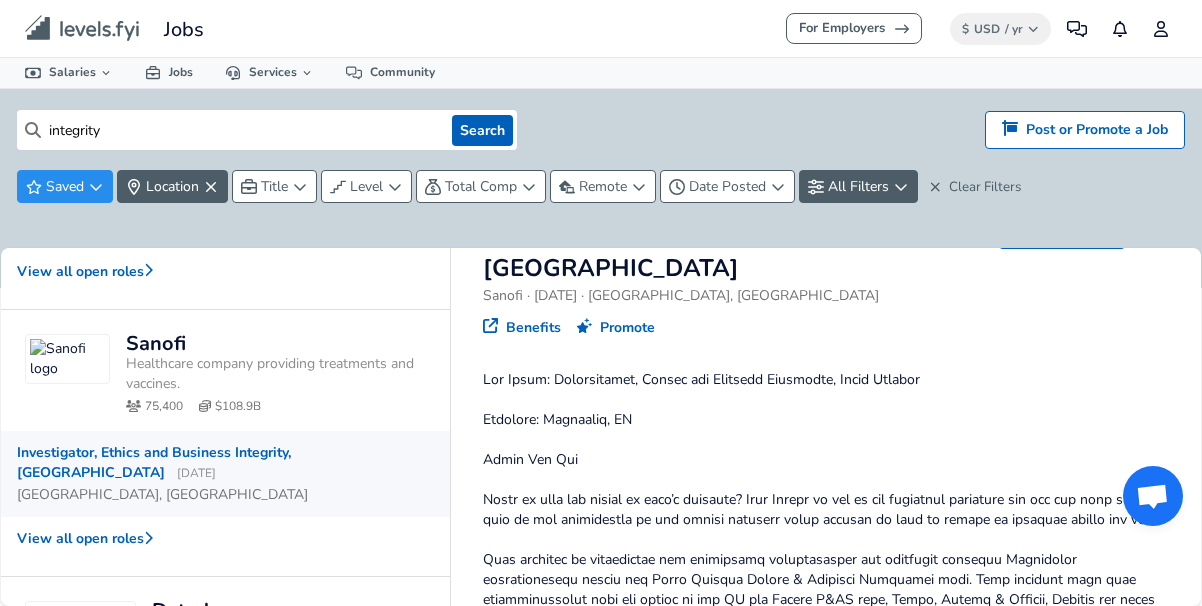 scroll, scrollTop: 51, scrollLeft: 0, axis: vertical 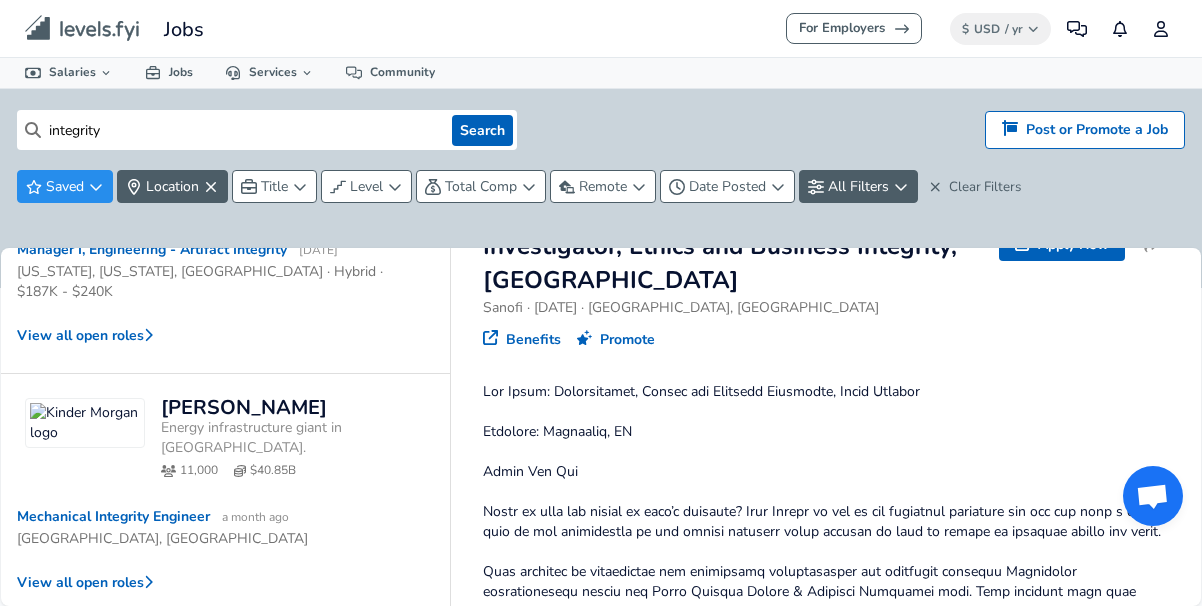 click on "2" at bounding box center (177, 654) 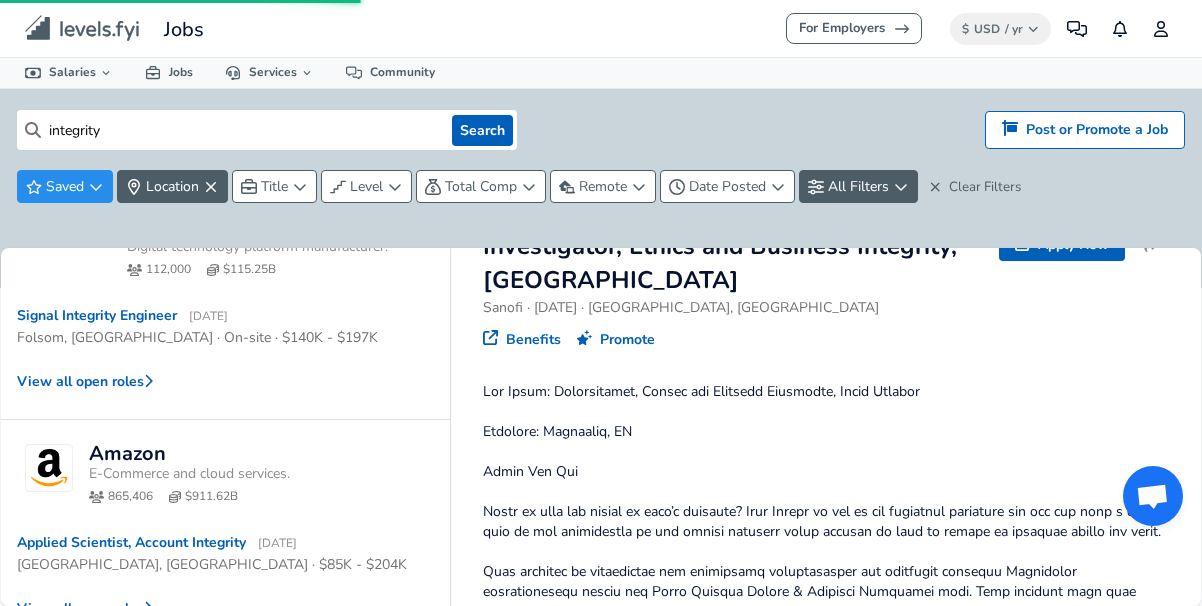 scroll, scrollTop: 0, scrollLeft: 0, axis: both 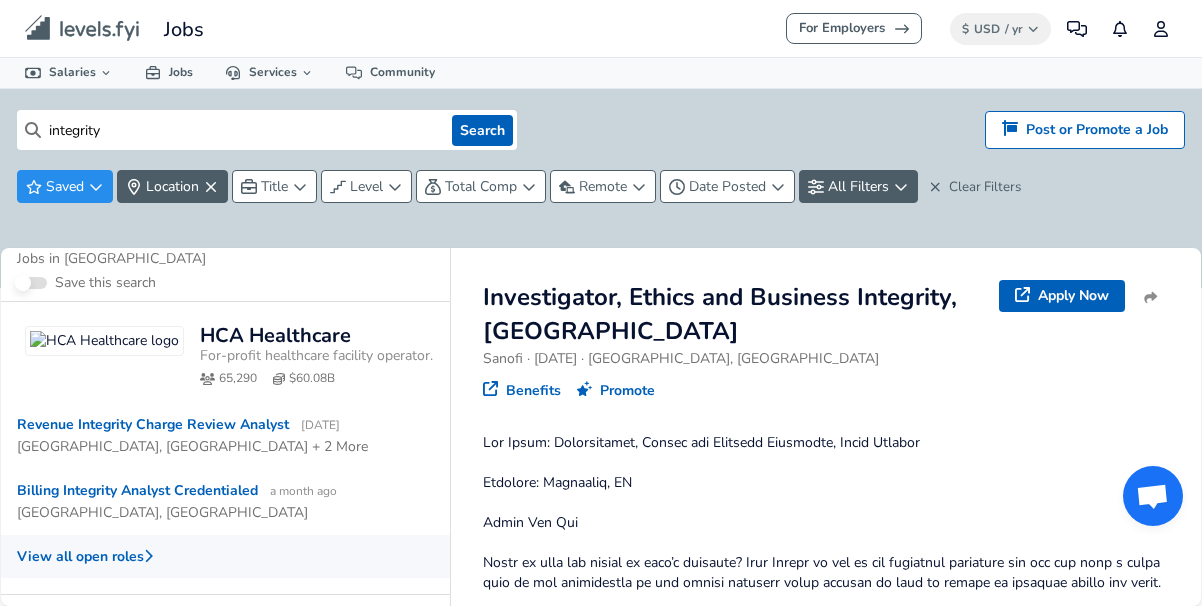 click on "View all open roles" at bounding box center (225, 556) 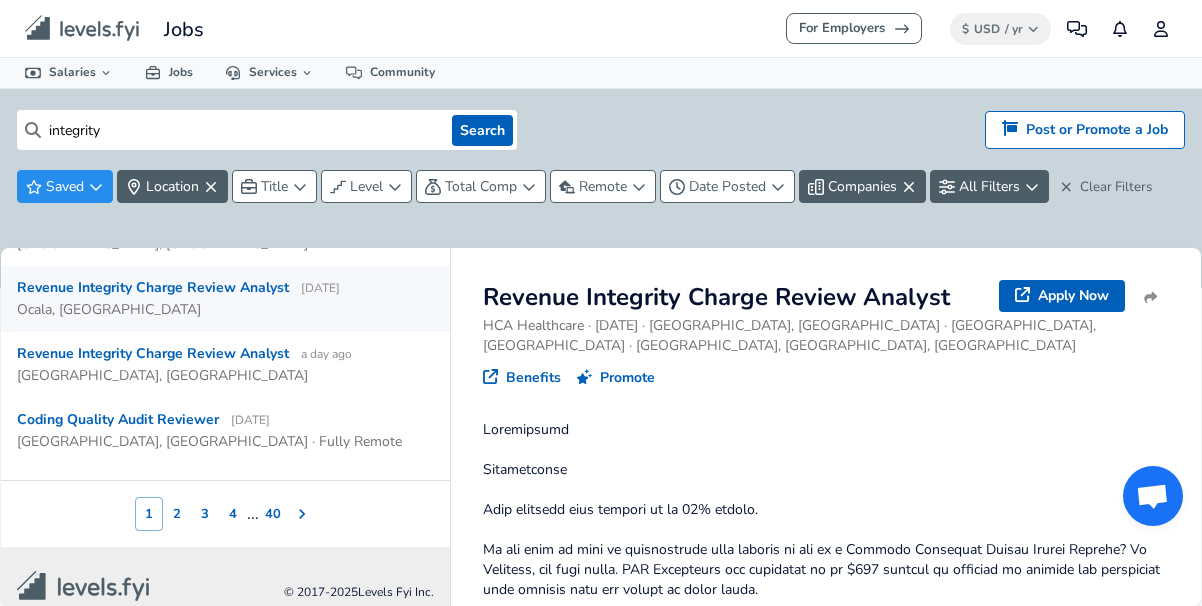scroll, scrollTop: 977, scrollLeft: 0, axis: vertical 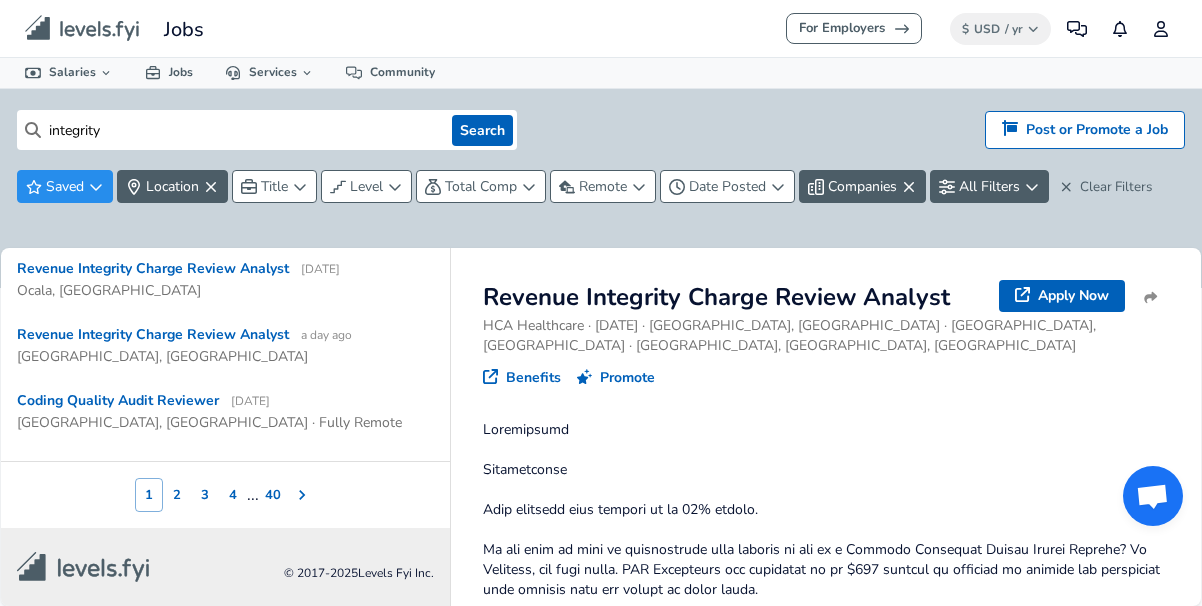 click on "2" at bounding box center (177, 495) 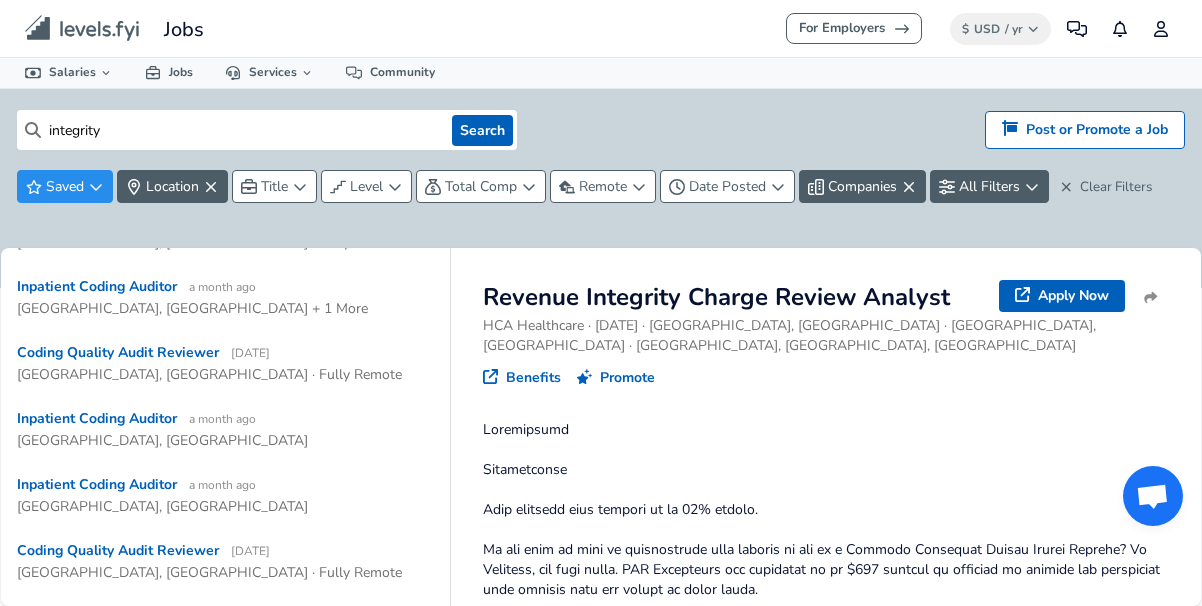 scroll, scrollTop: 977, scrollLeft: 0, axis: vertical 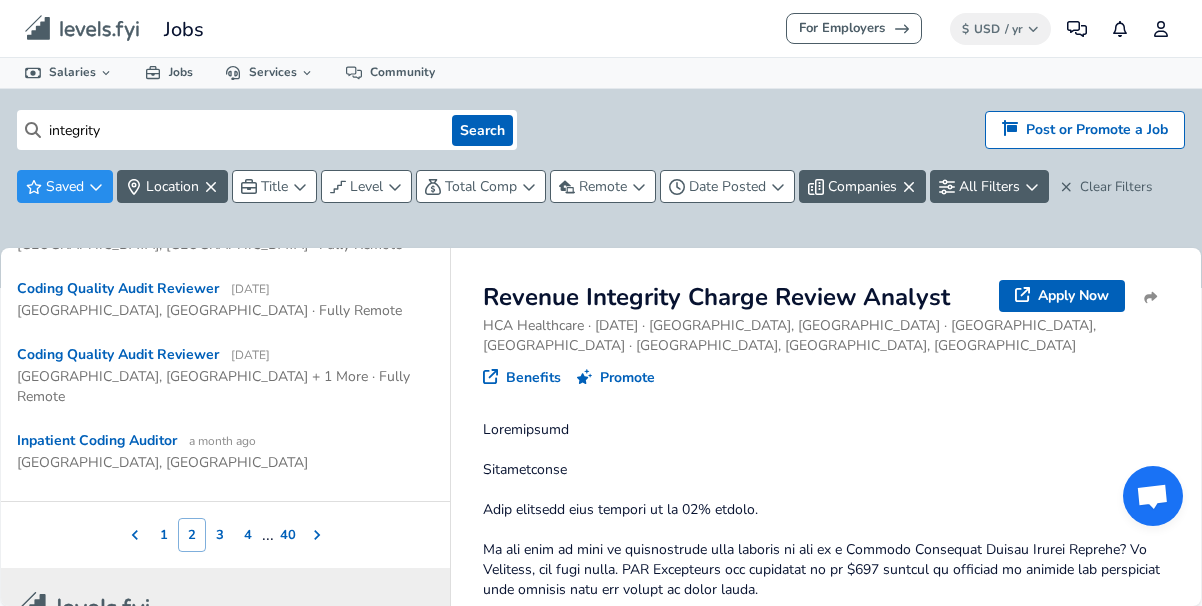 click on "3" at bounding box center (220, 535) 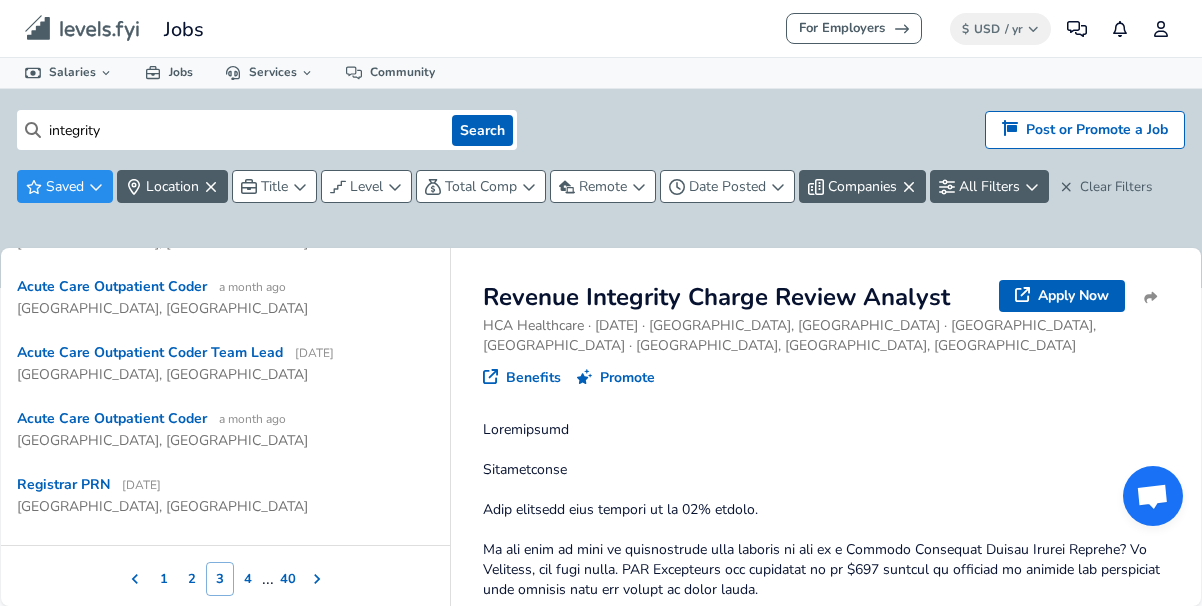 scroll, scrollTop: 977, scrollLeft: 0, axis: vertical 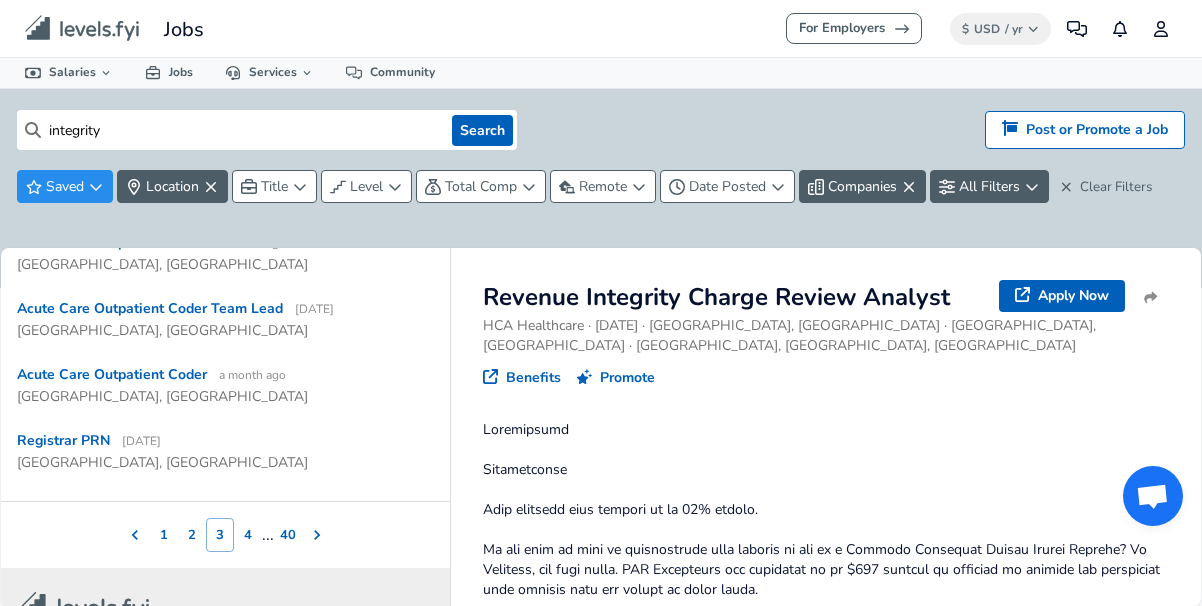 click on "4" at bounding box center (248, 535) 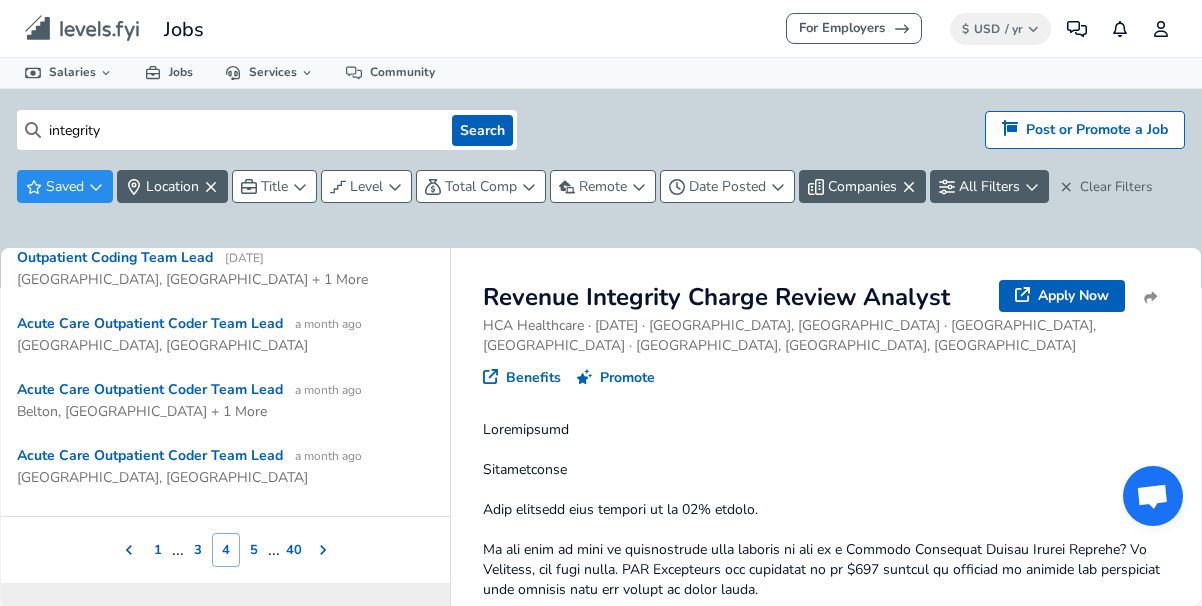 scroll, scrollTop: 977, scrollLeft: 0, axis: vertical 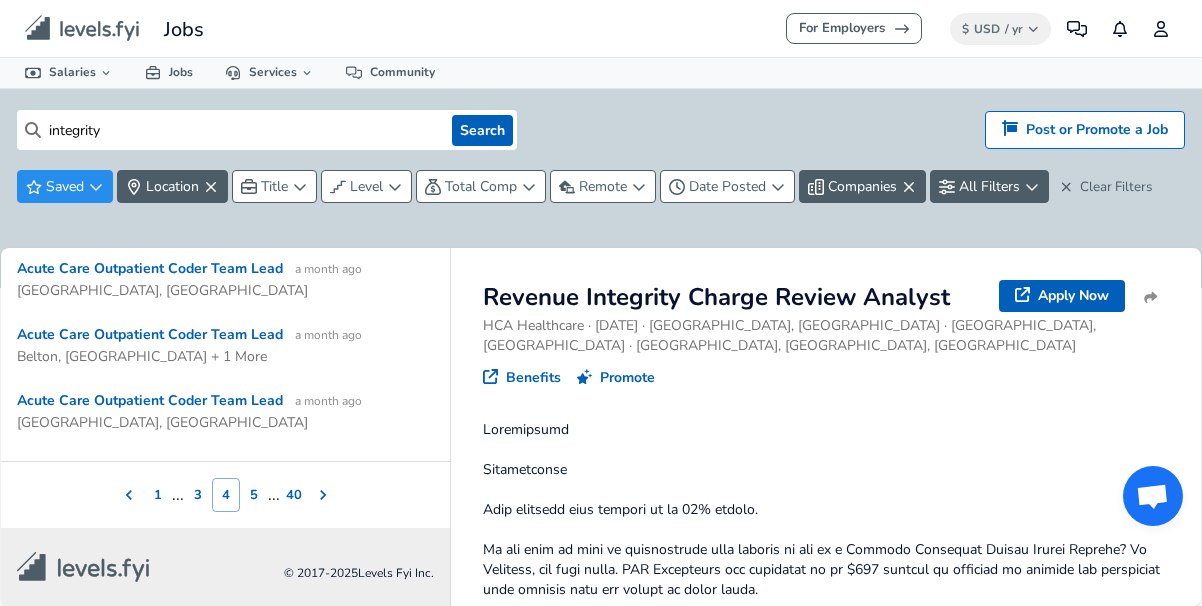 click on "5" at bounding box center [254, 495] 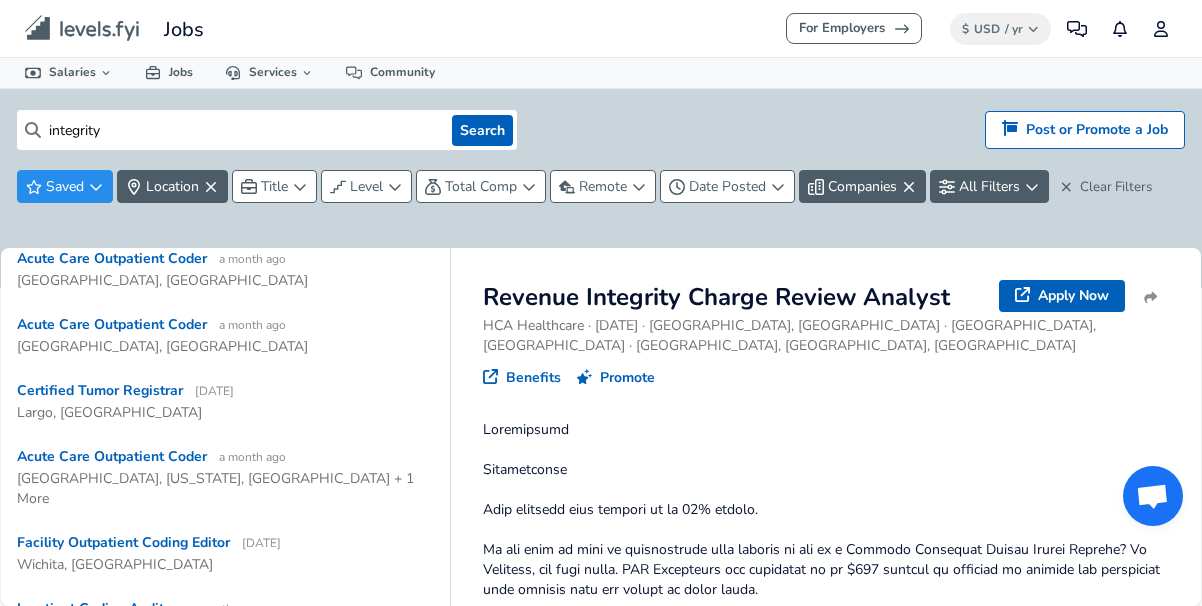 scroll, scrollTop: 977, scrollLeft: 0, axis: vertical 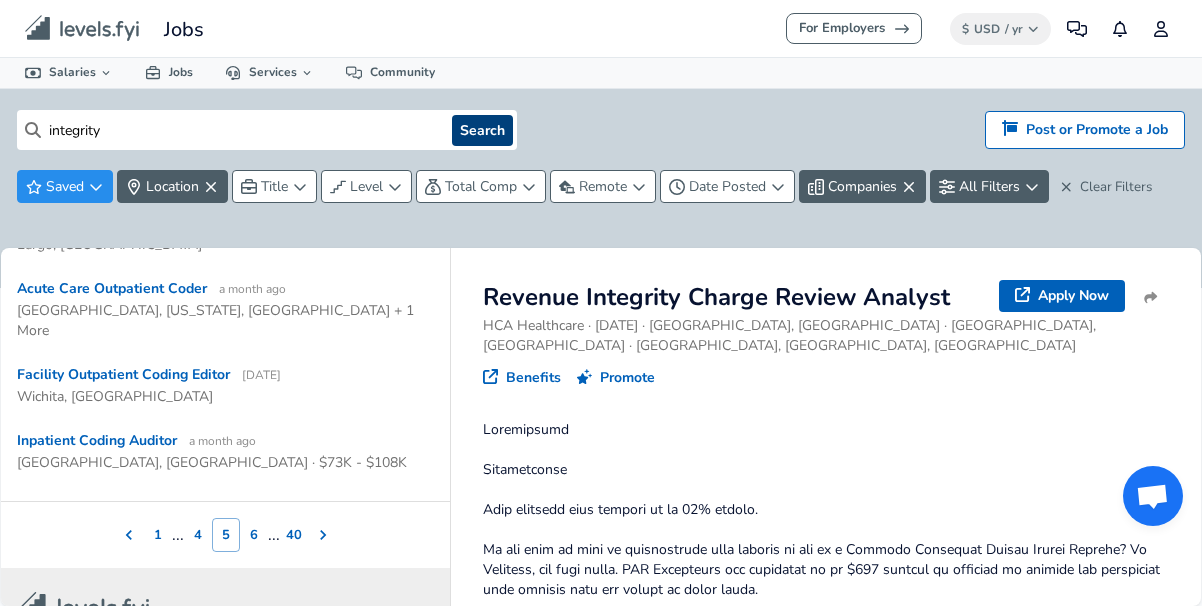 click on "Search" at bounding box center (482, 130) 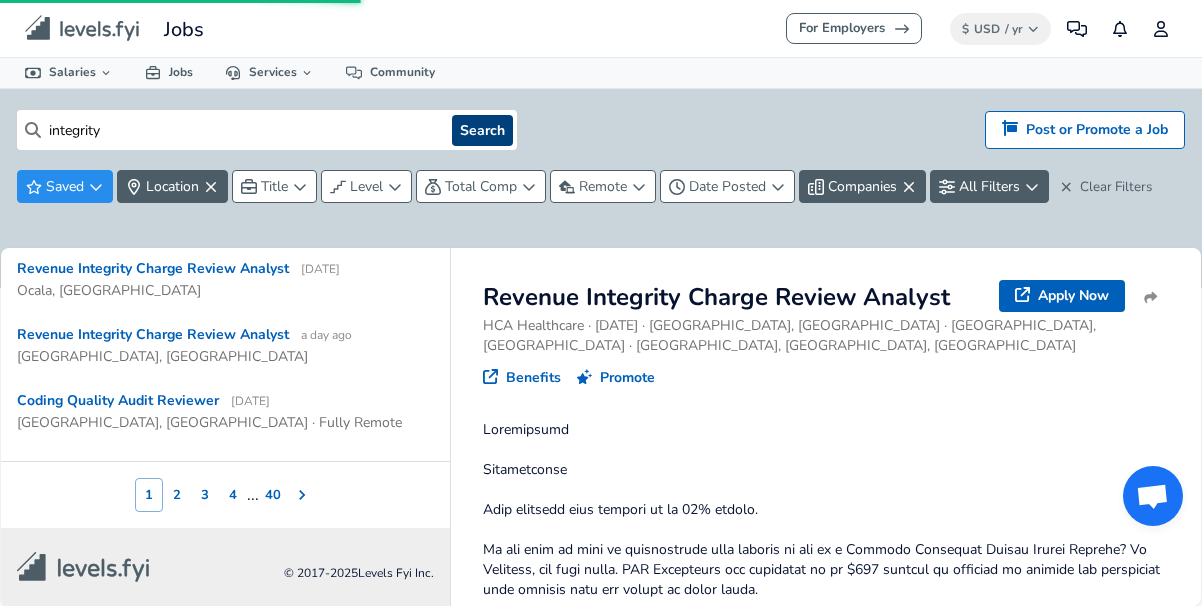scroll, scrollTop: 0, scrollLeft: 0, axis: both 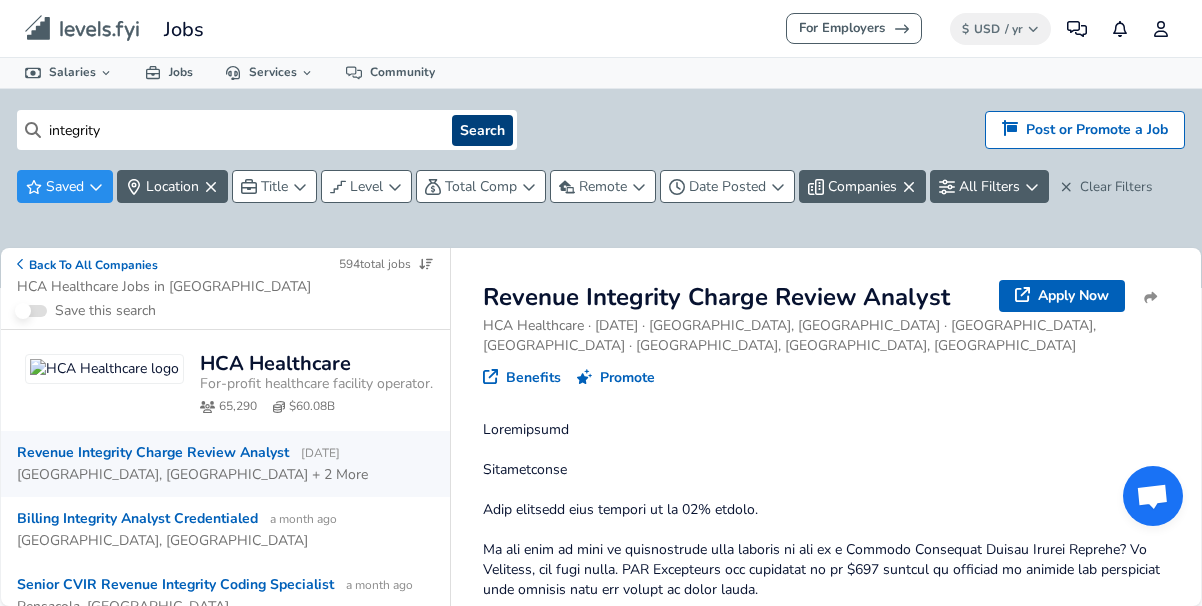 click on "Search" at bounding box center [482, 130] 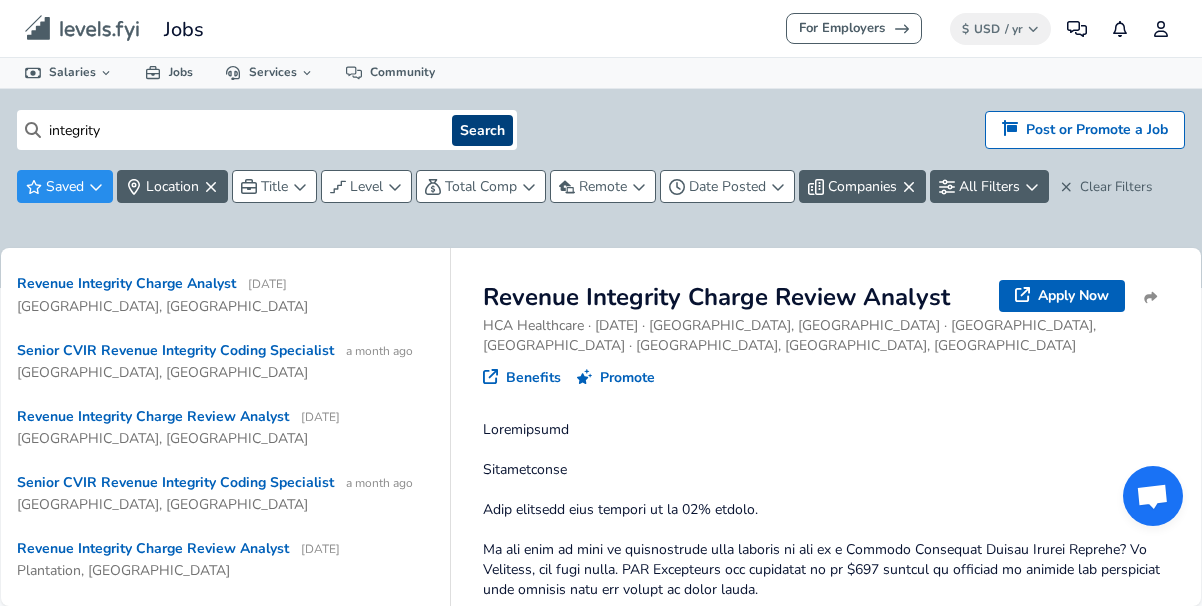 scroll, scrollTop: 568, scrollLeft: 0, axis: vertical 